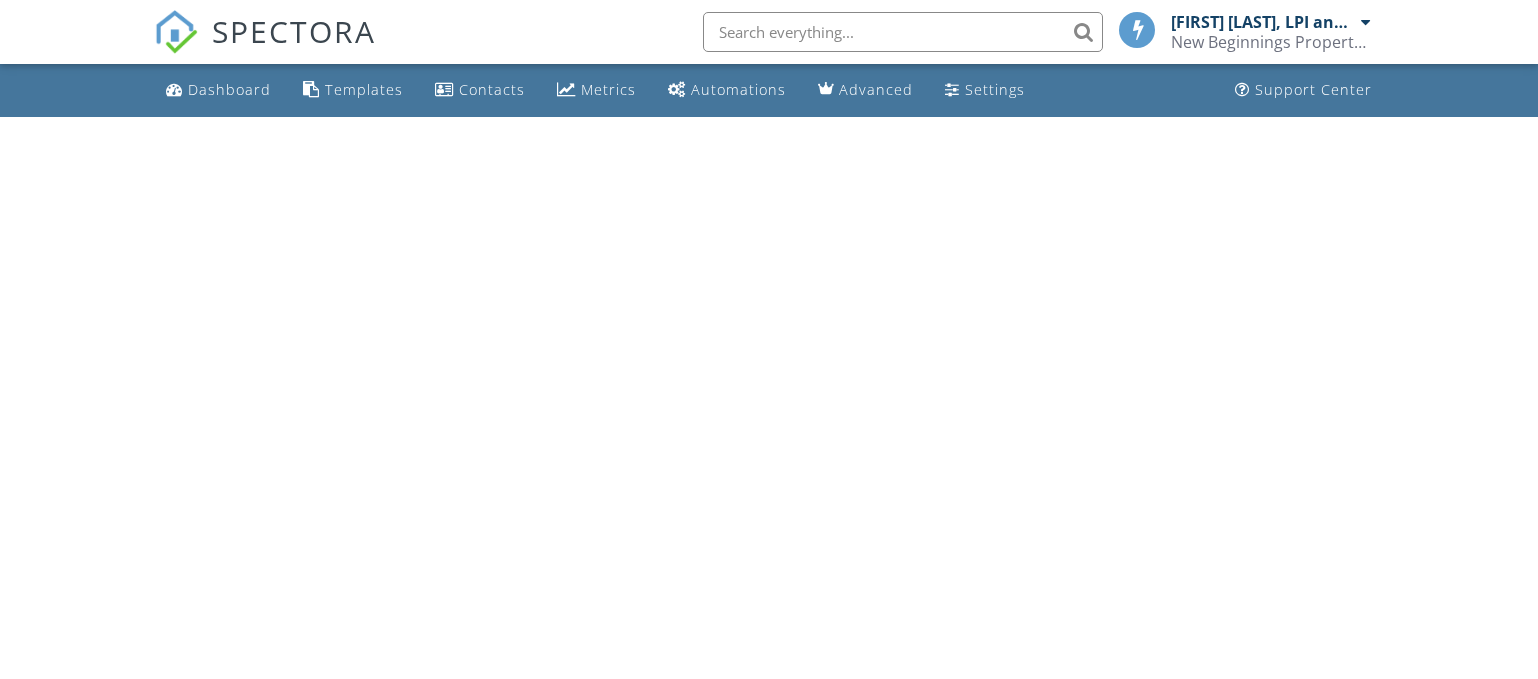 scroll, scrollTop: 0, scrollLeft: 0, axis: both 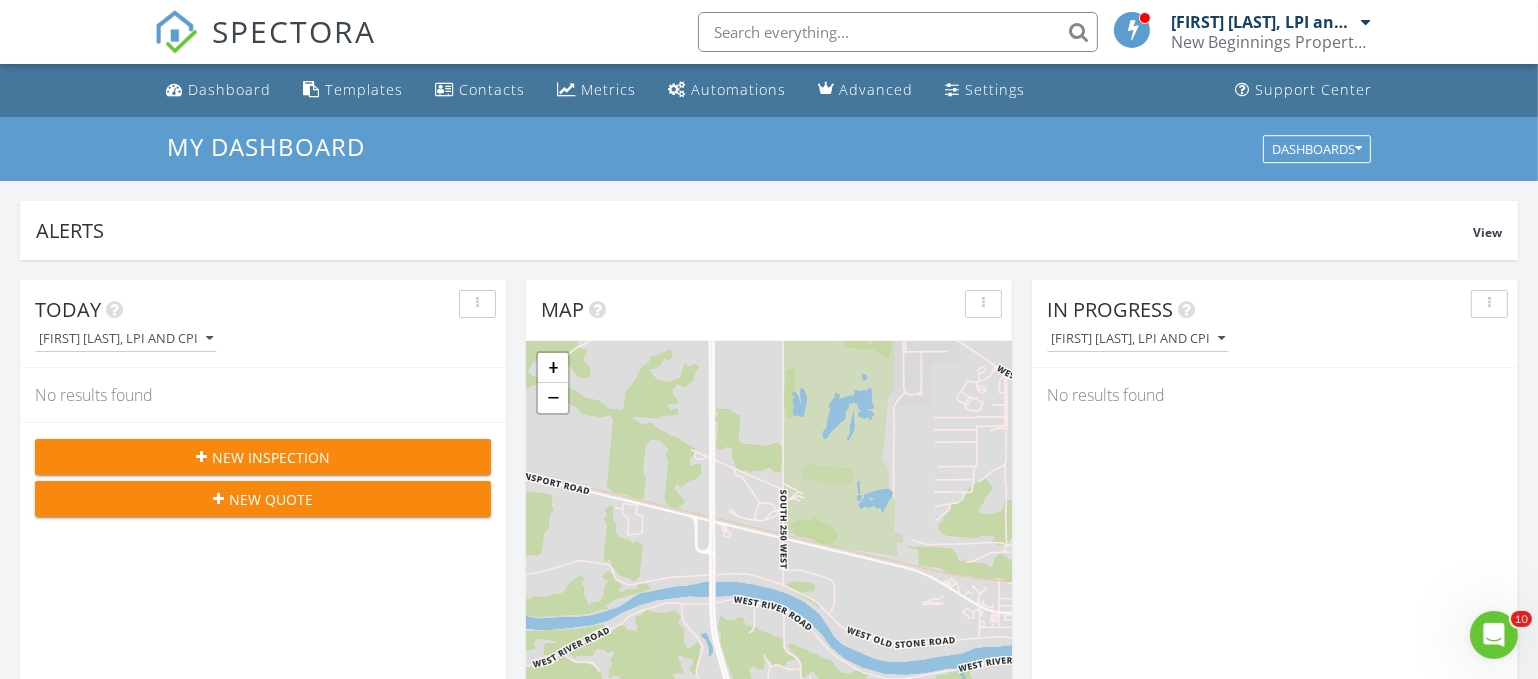 click on "New Inspection" at bounding box center (263, 457) 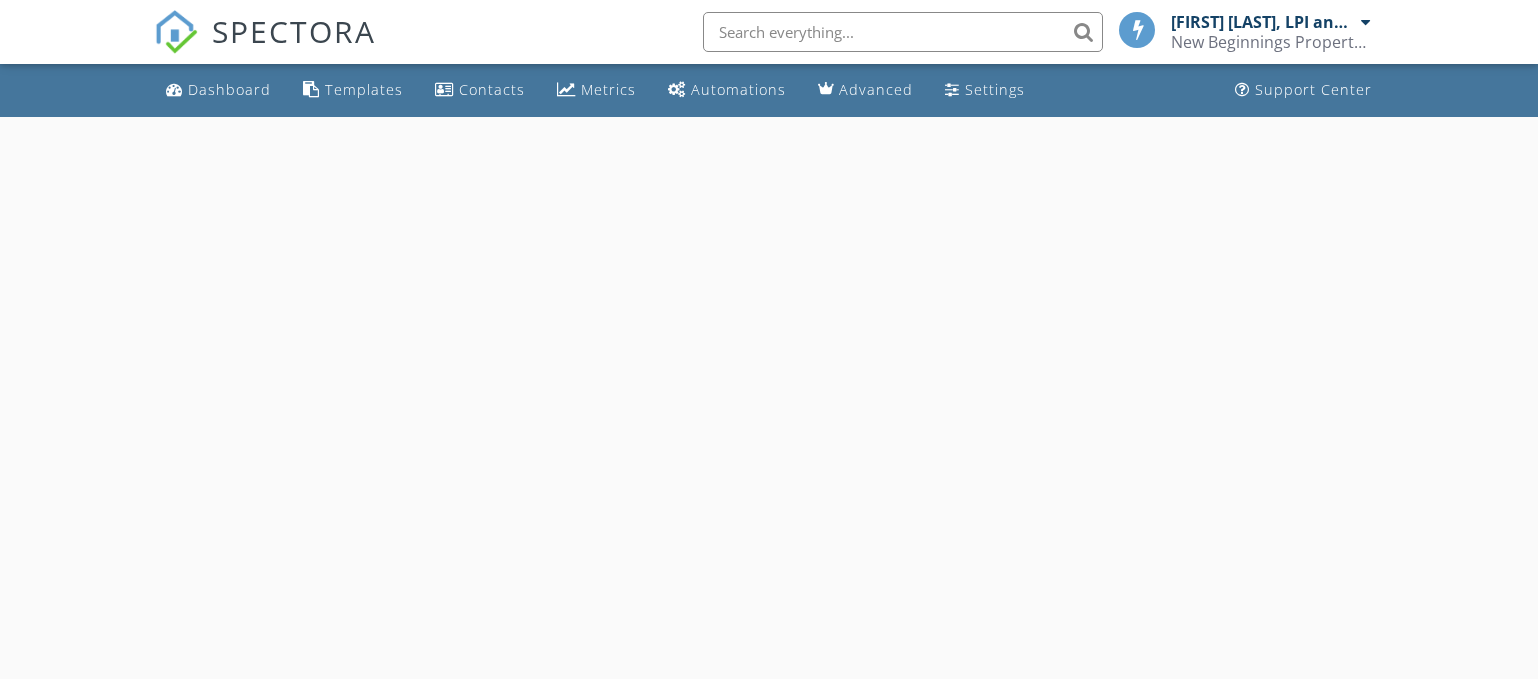 scroll, scrollTop: 0, scrollLeft: 0, axis: both 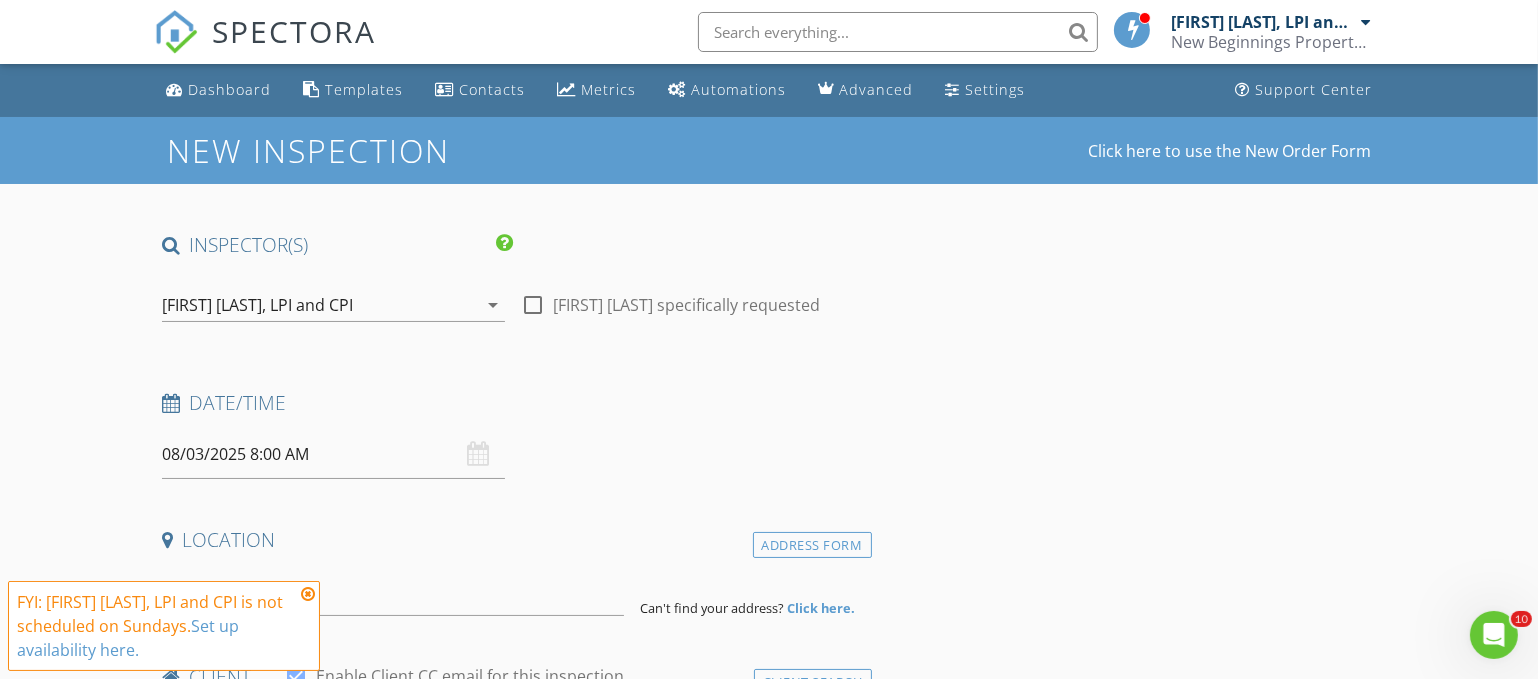 click at bounding box center (308, 594) 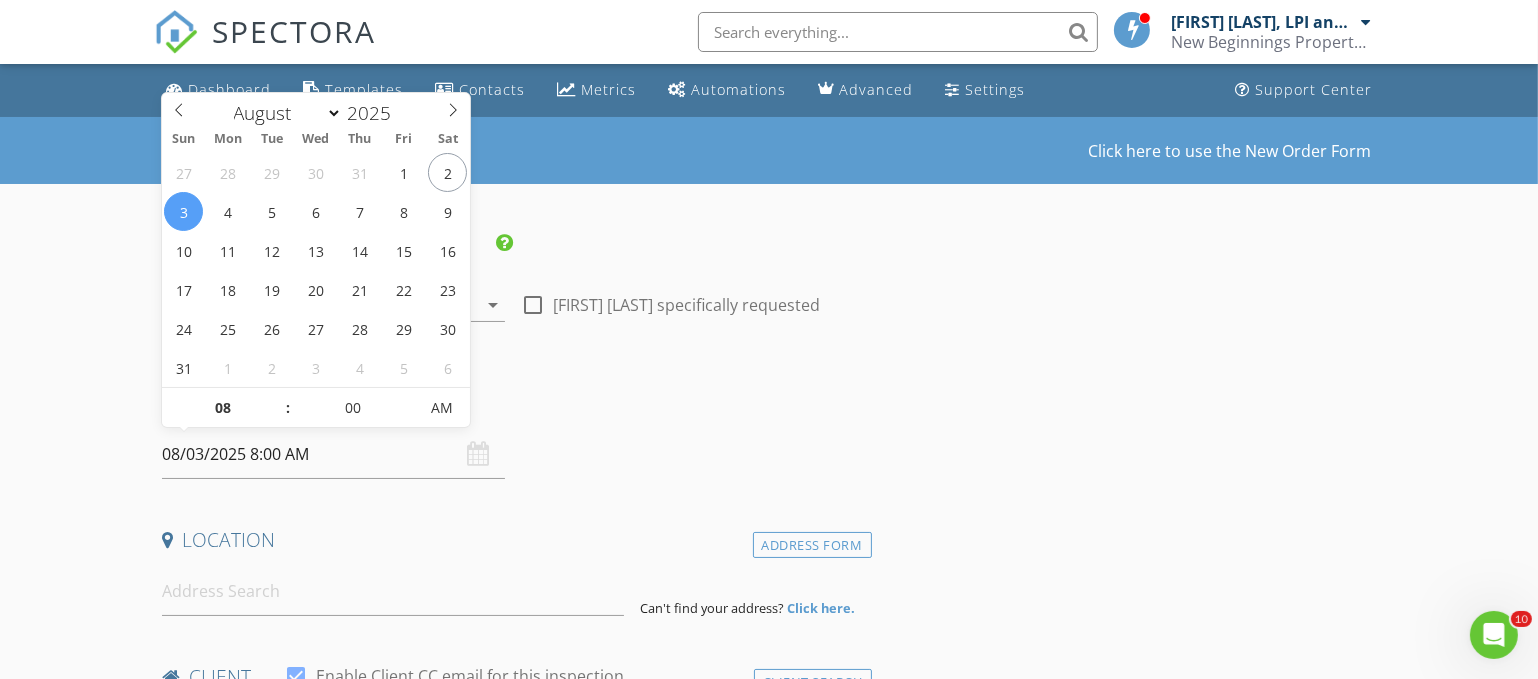 click on "08/03/2025 8:00 AM" at bounding box center (333, 454) 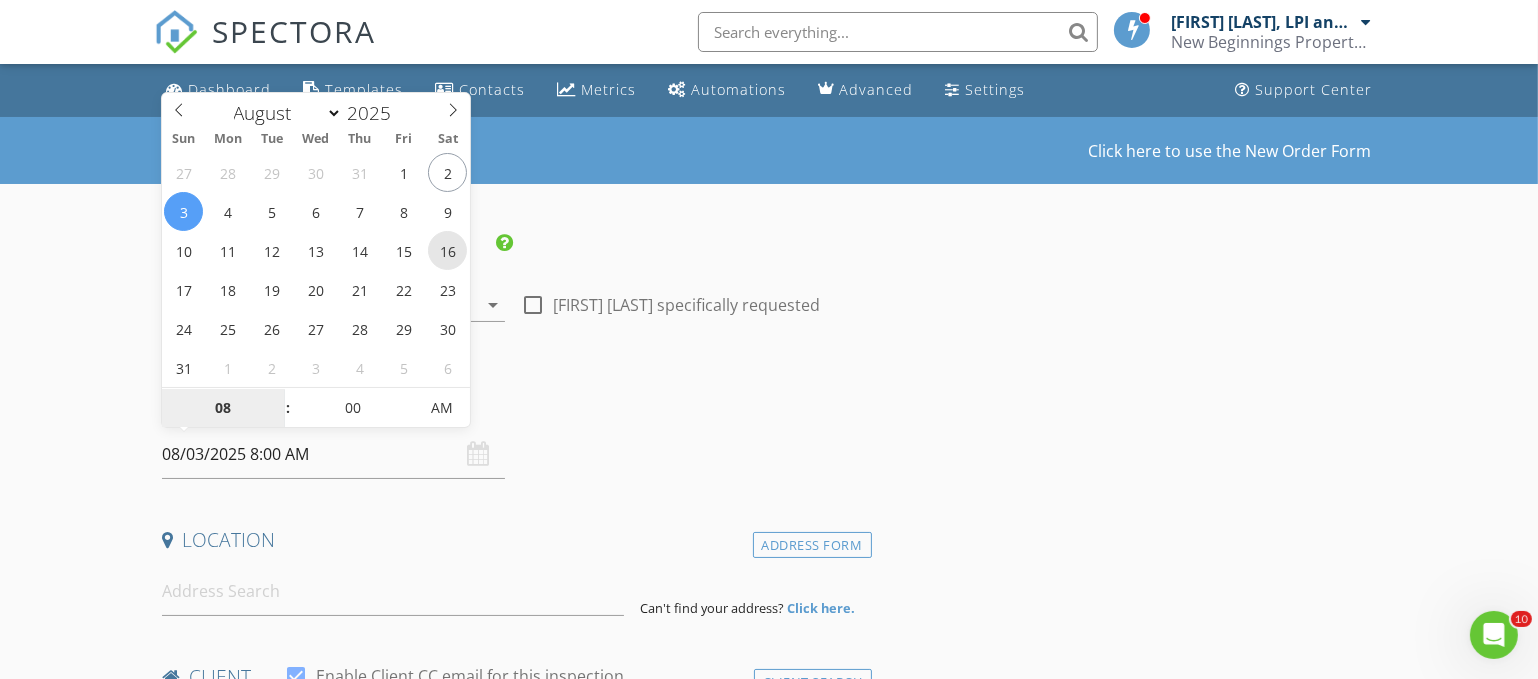 type on "08/16/2025 8:00 AM" 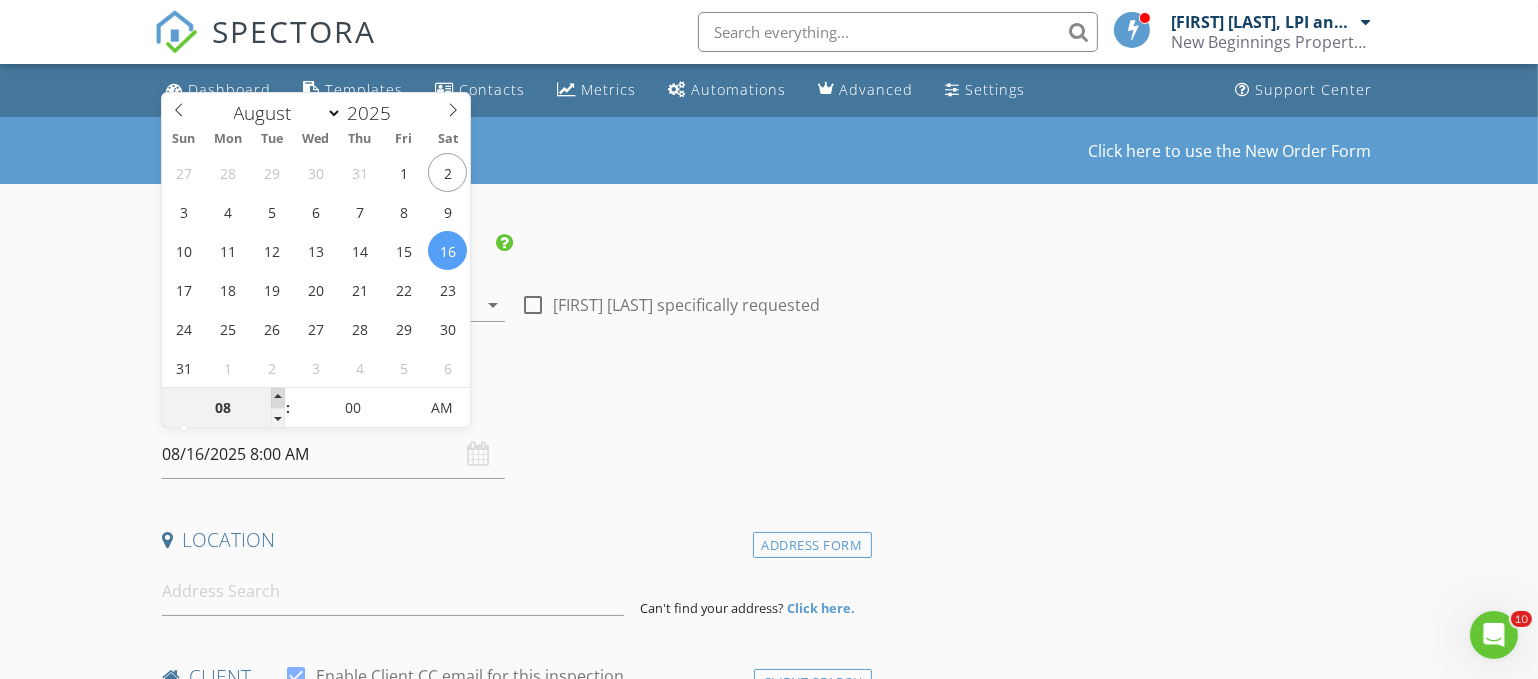 type on "09" 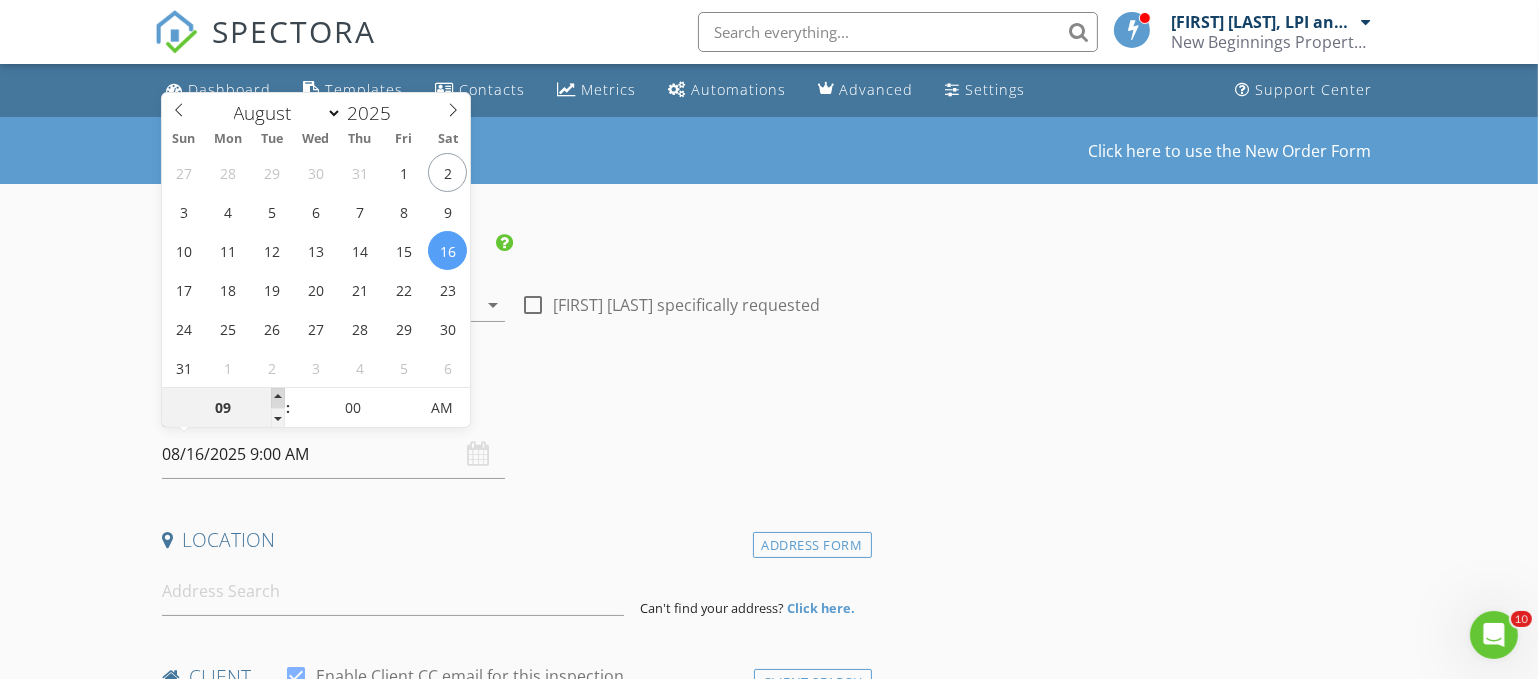 click at bounding box center (278, 398) 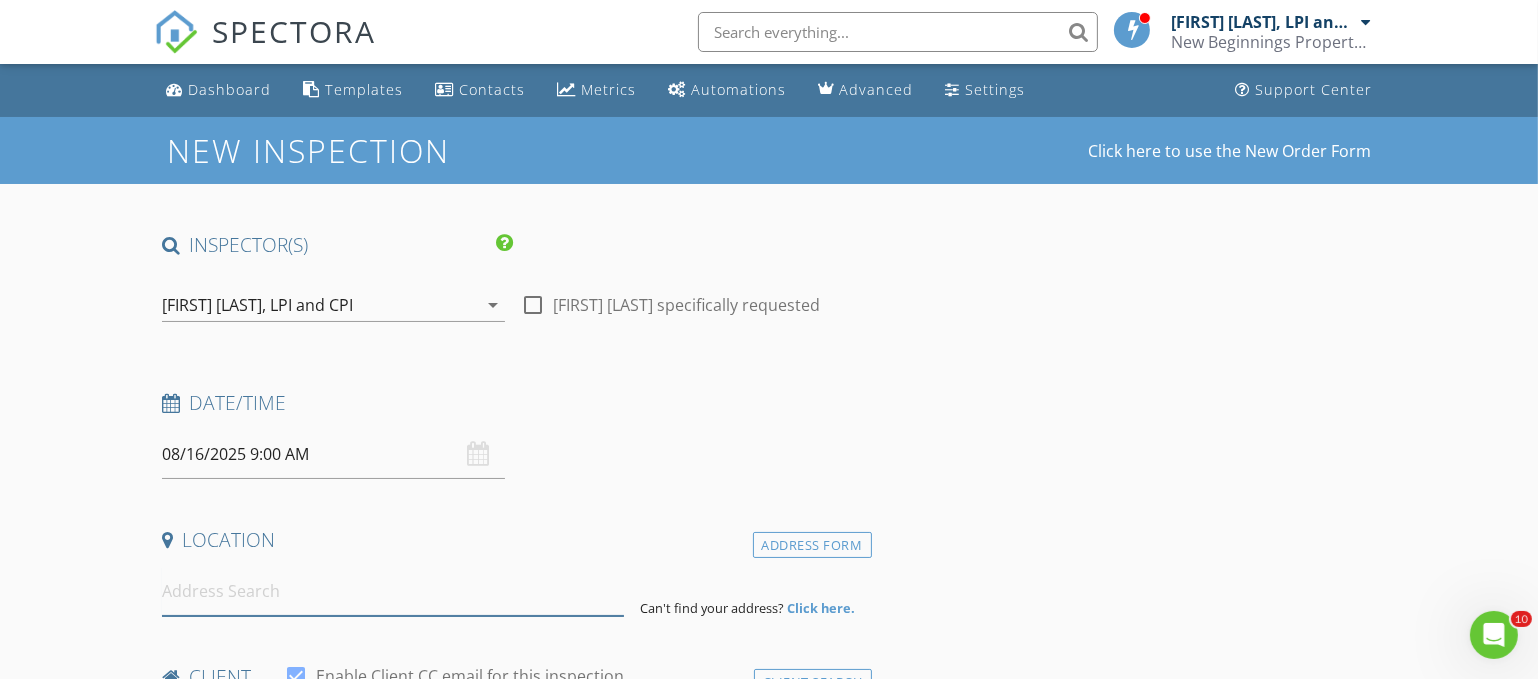 click at bounding box center [393, 591] 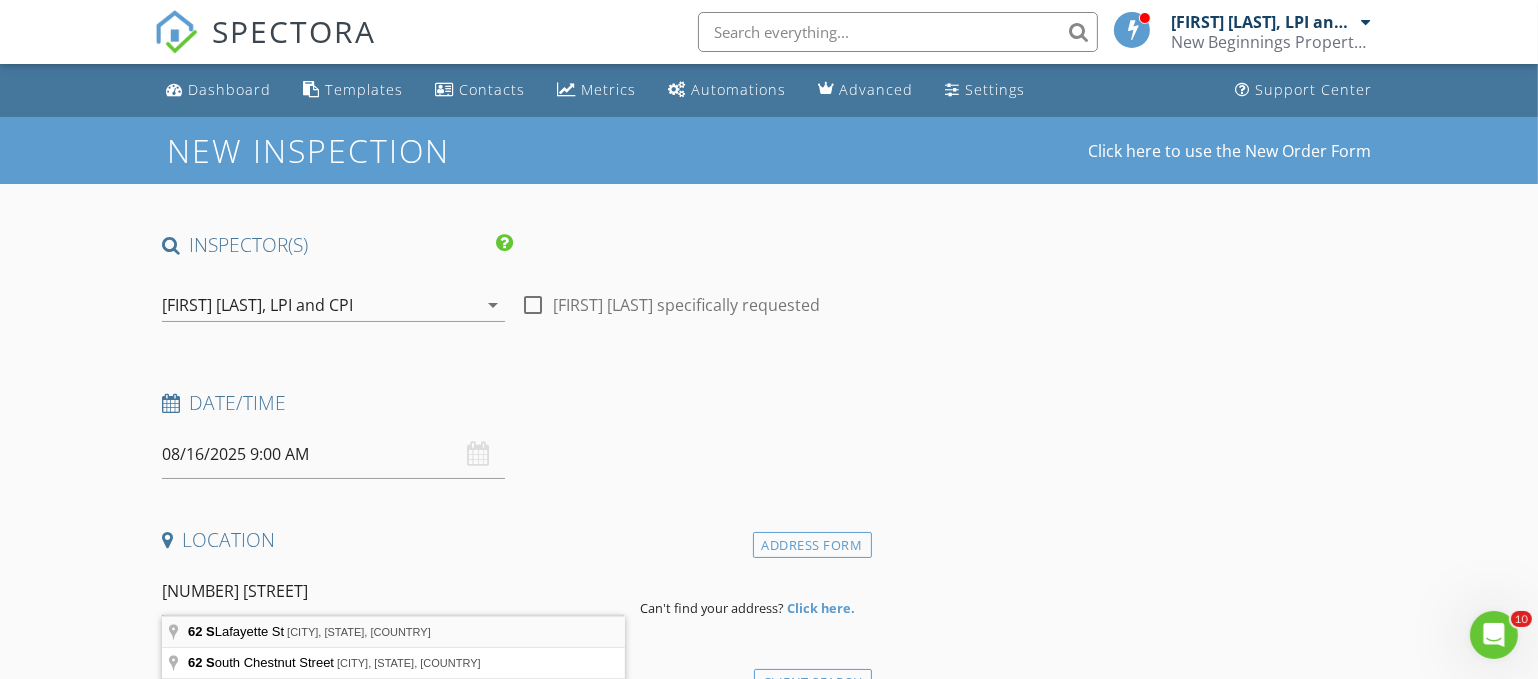 type on "[NUMBER] [STREET], [CITY], [STATE], [COUNTRY]" 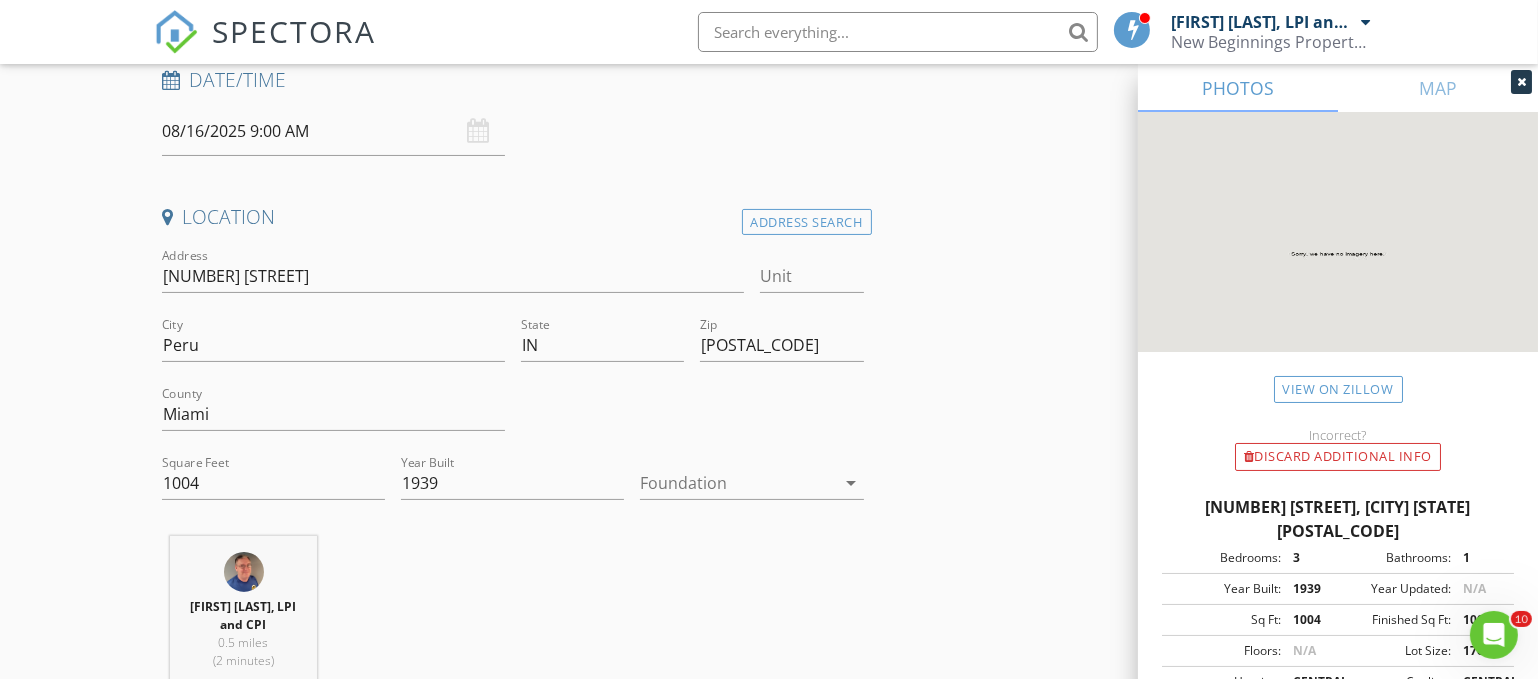 scroll, scrollTop: 324, scrollLeft: 0, axis: vertical 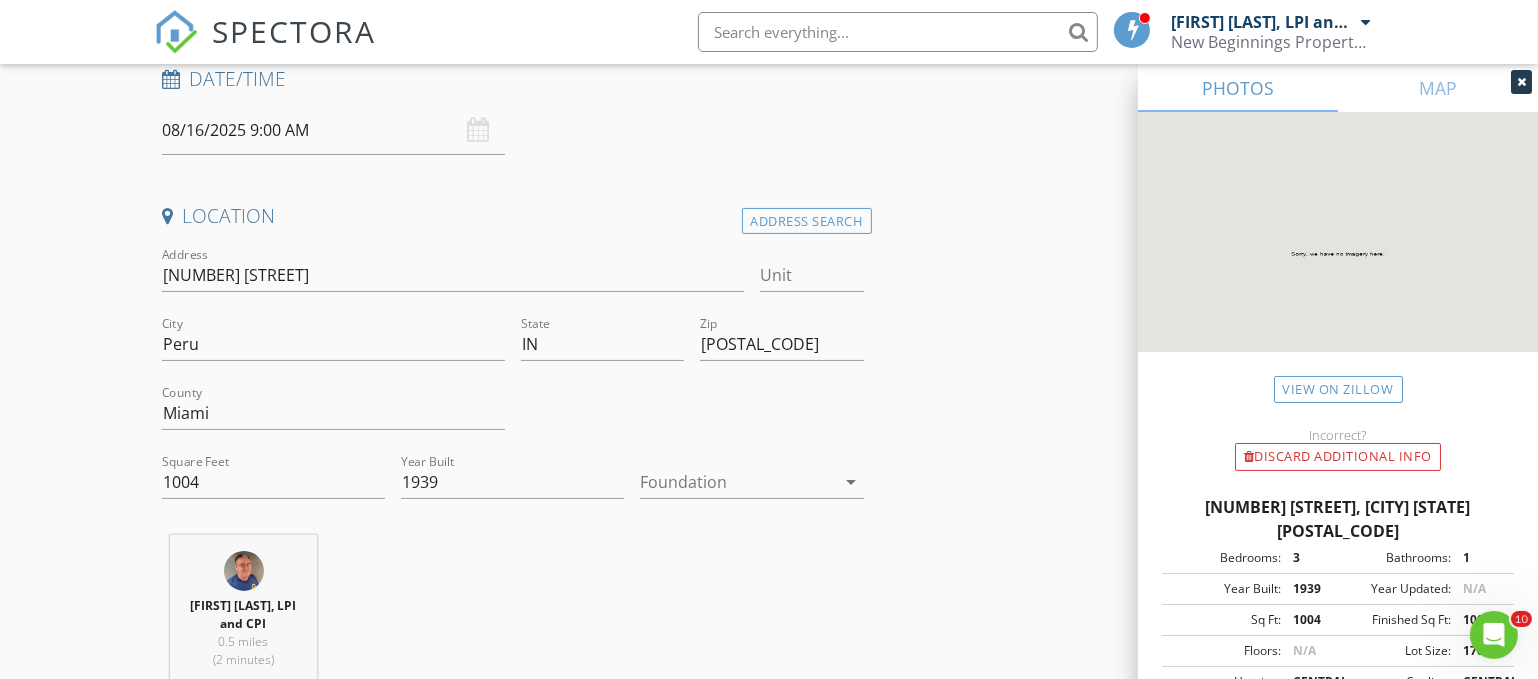 click at bounding box center (737, 482) 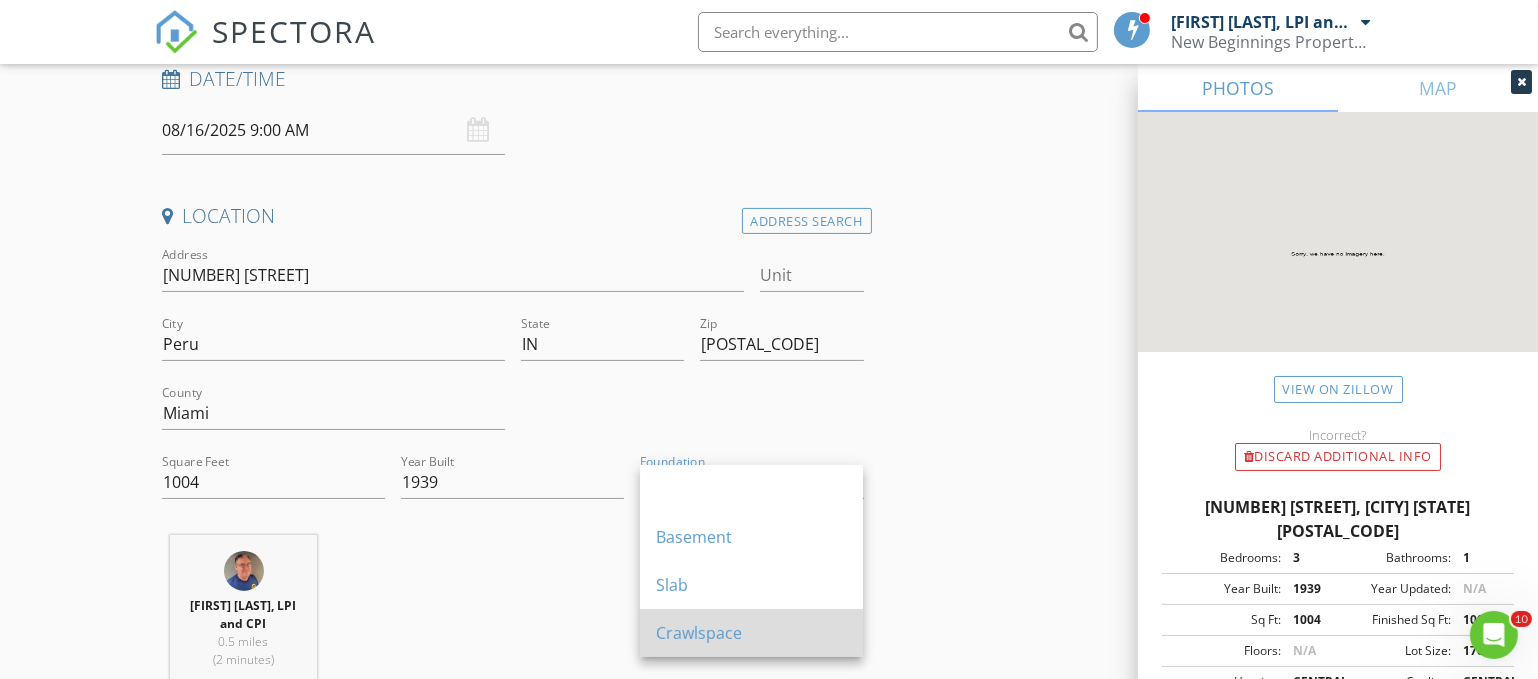 click on "Crawlspace" at bounding box center (751, 633) 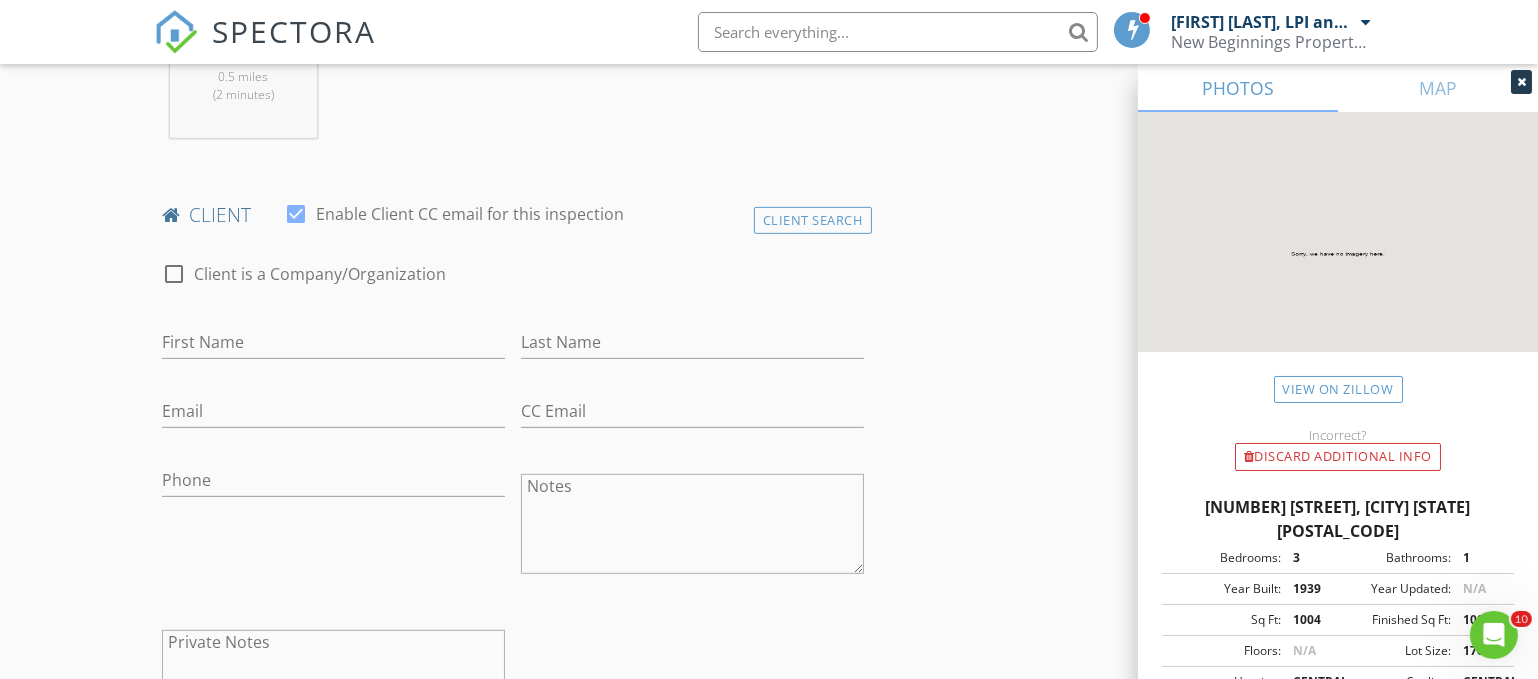 scroll, scrollTop: 892, scrollLeft: 0, axis: vertical 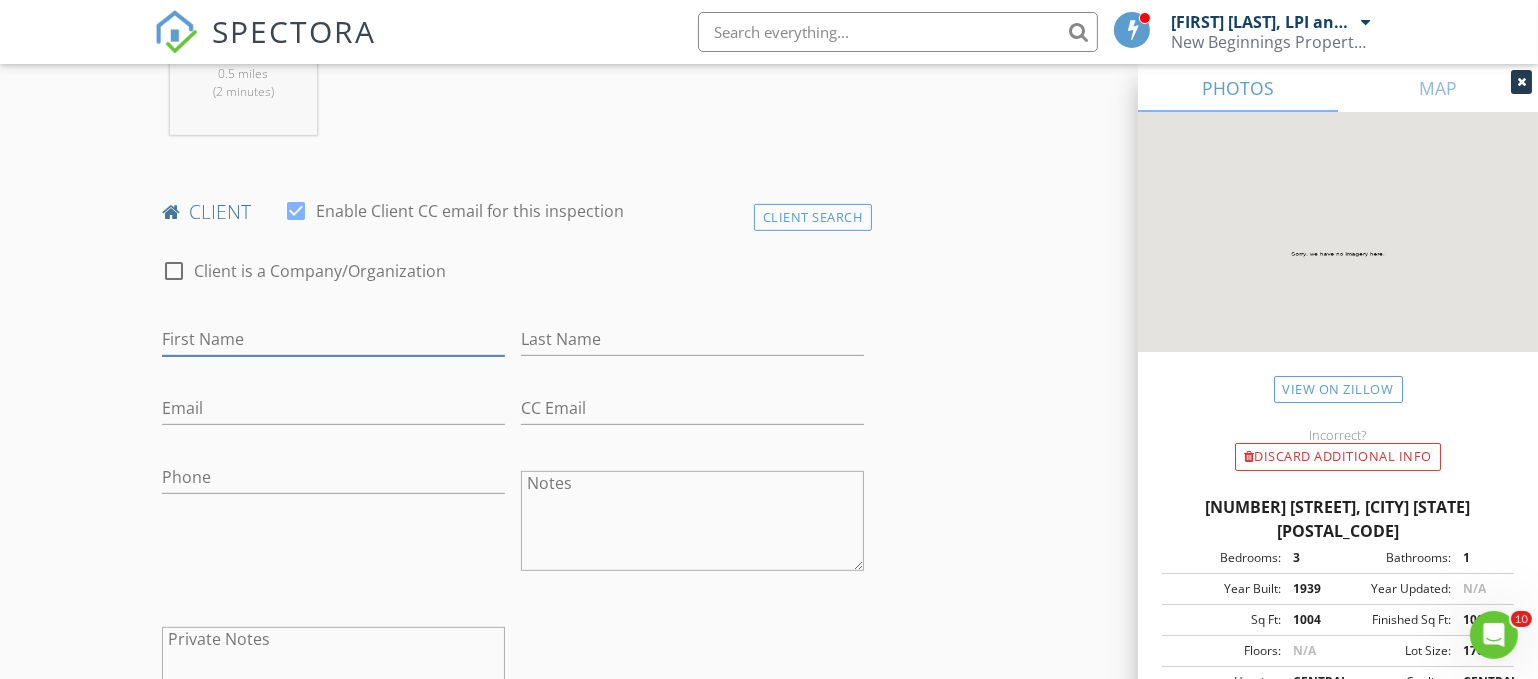 click on "First Name" at bounding box center (333, 339) 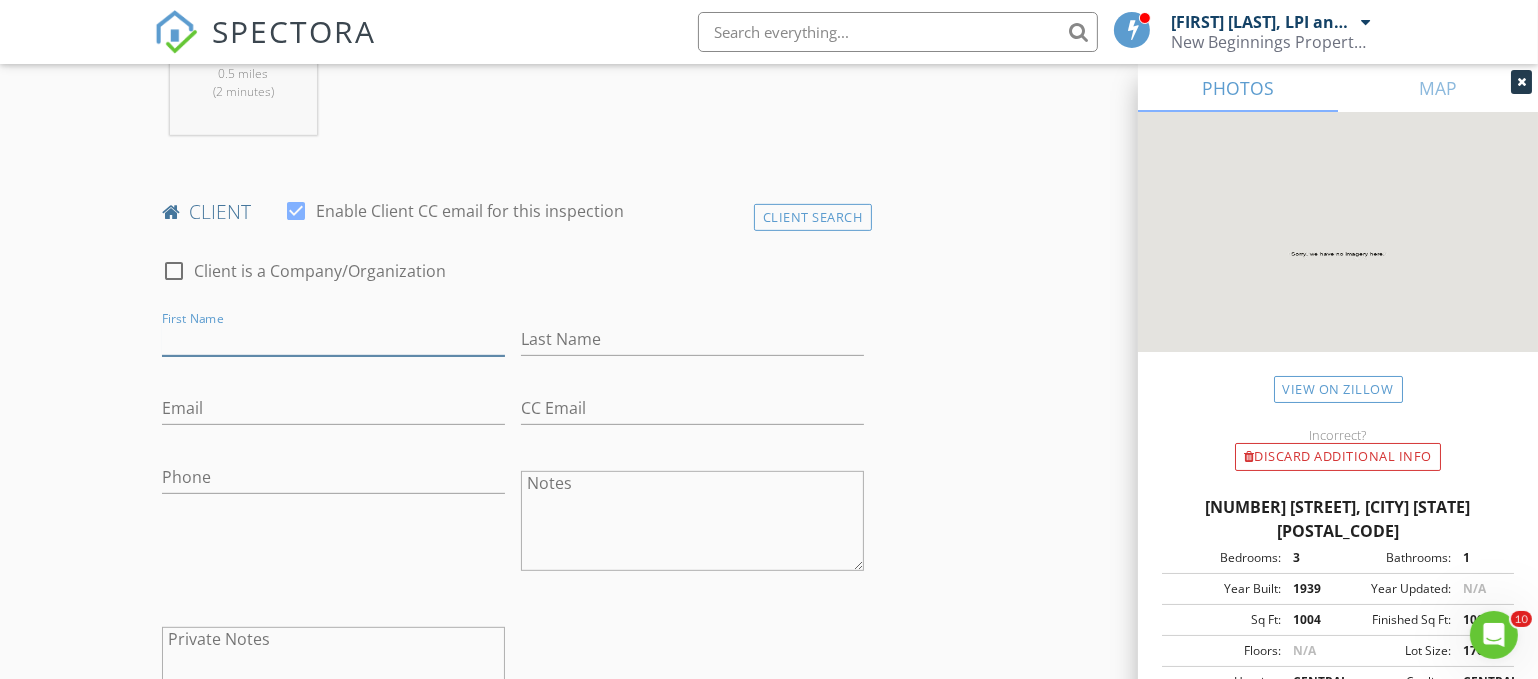 type on "S" 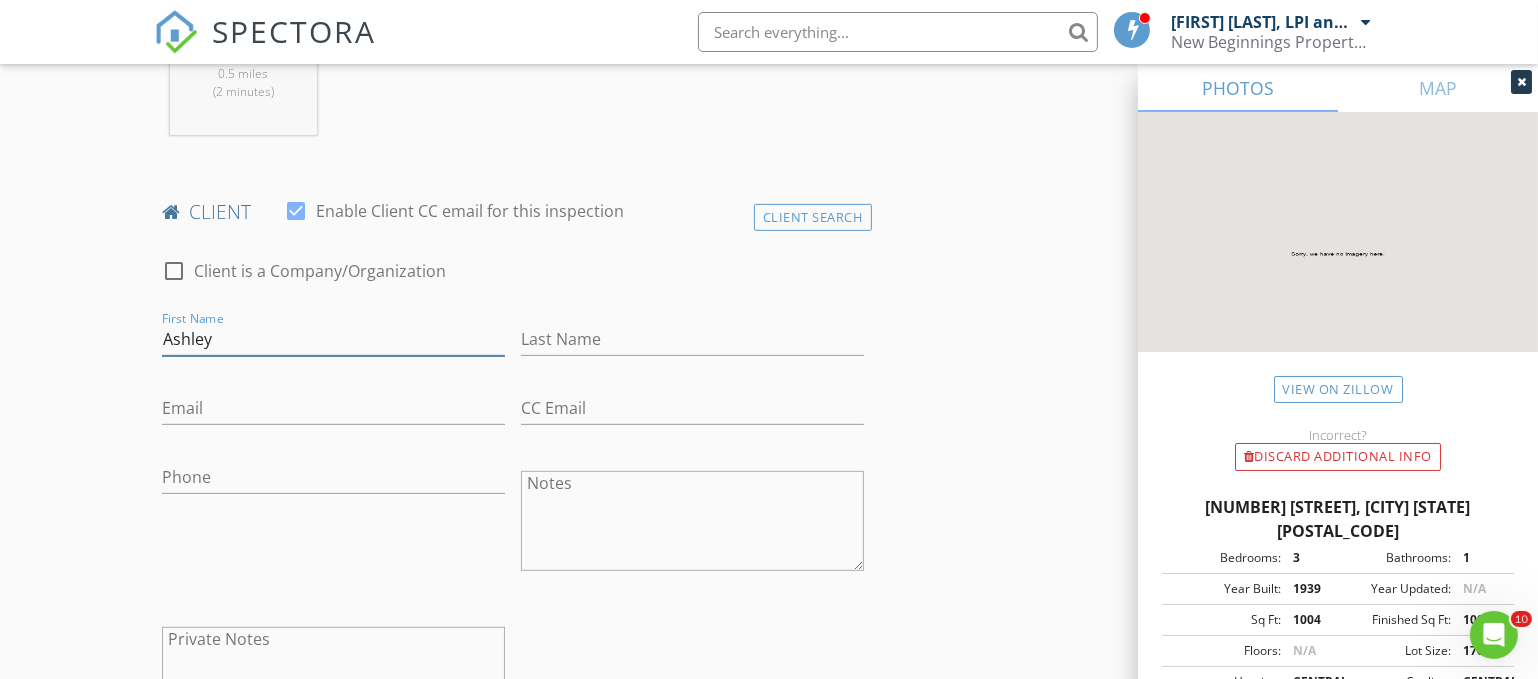 type on "Ashley" 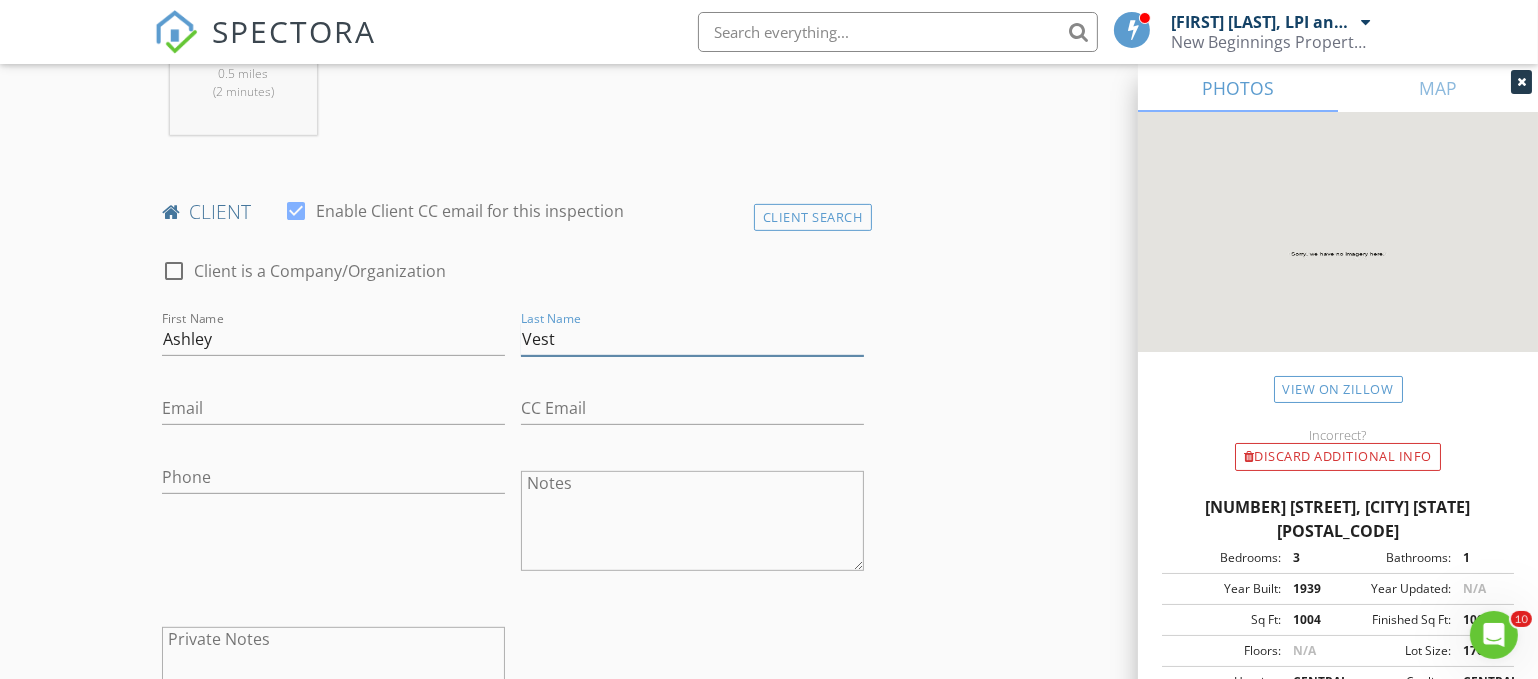 type on "Vest" 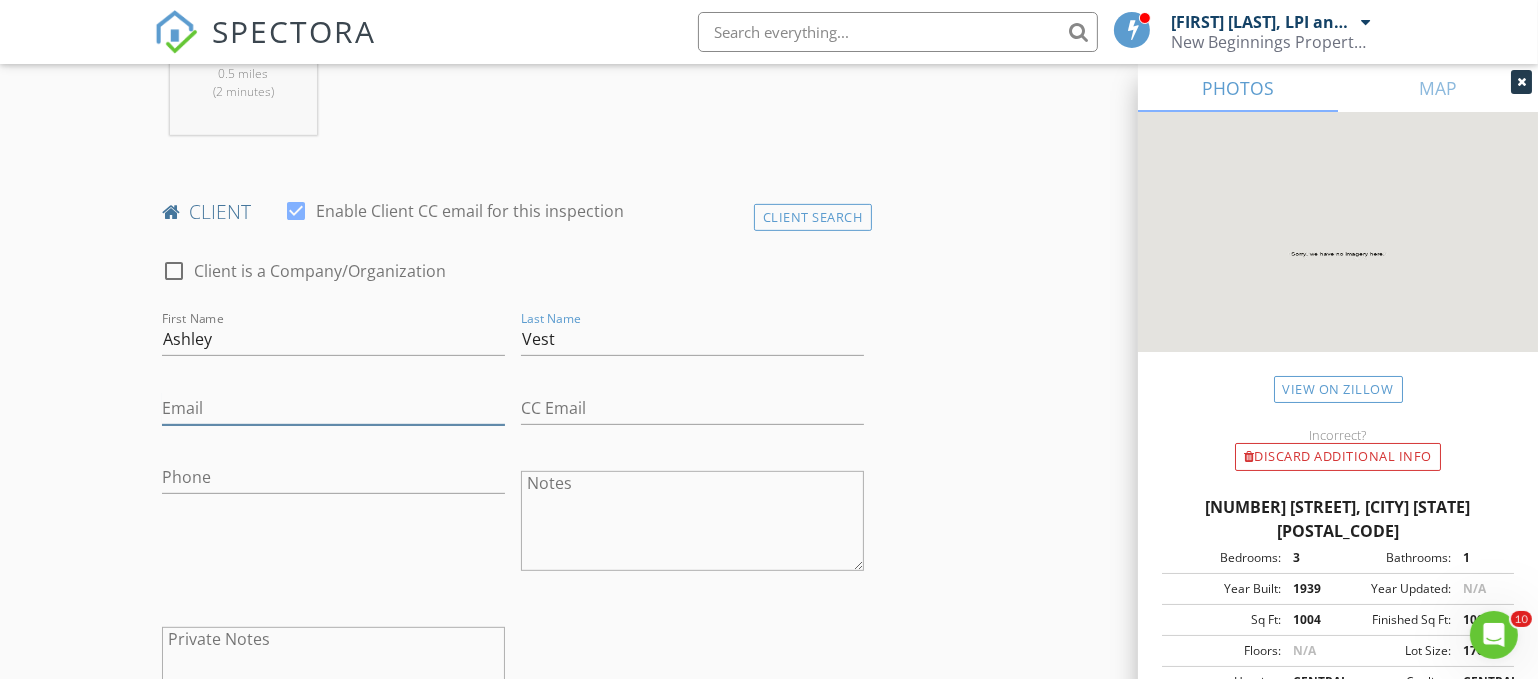 click on "Email" at bounding box center (333, 408) 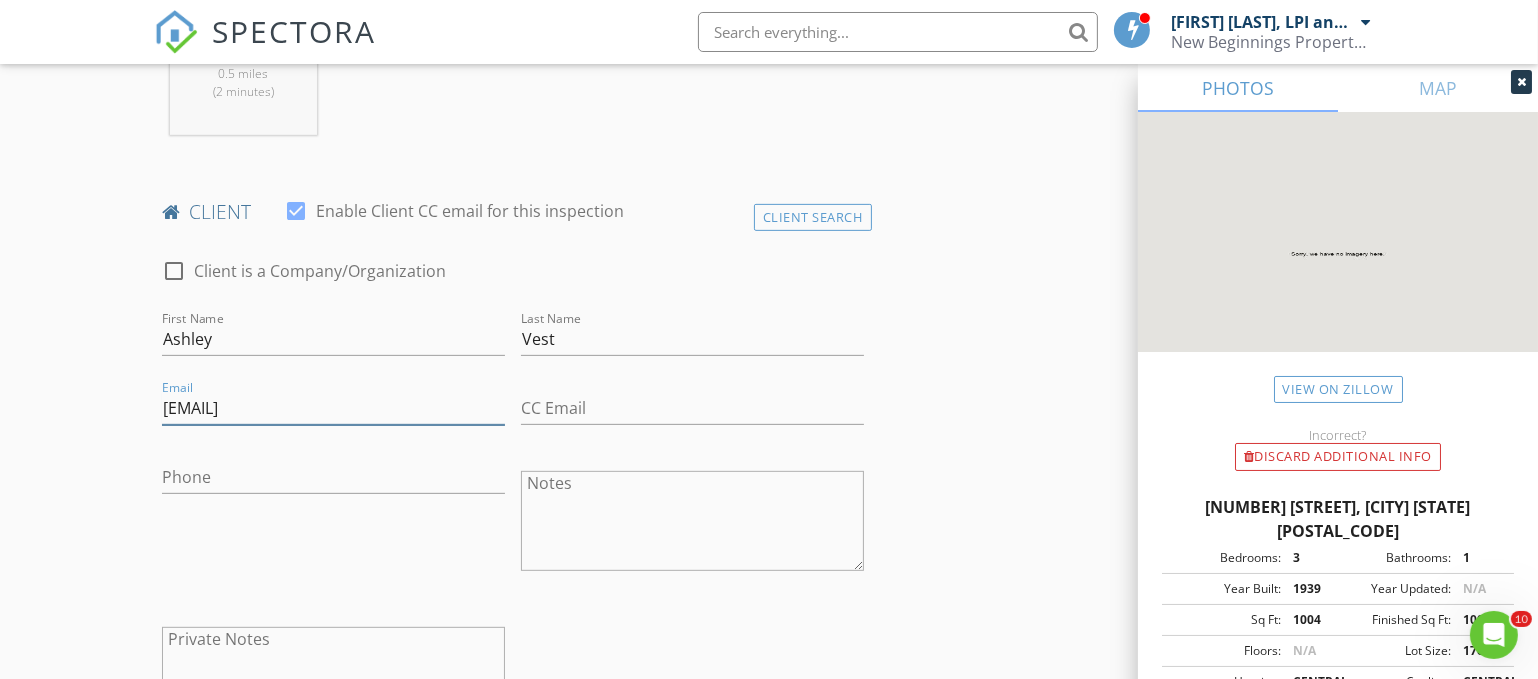 type on "[EMAIL]" 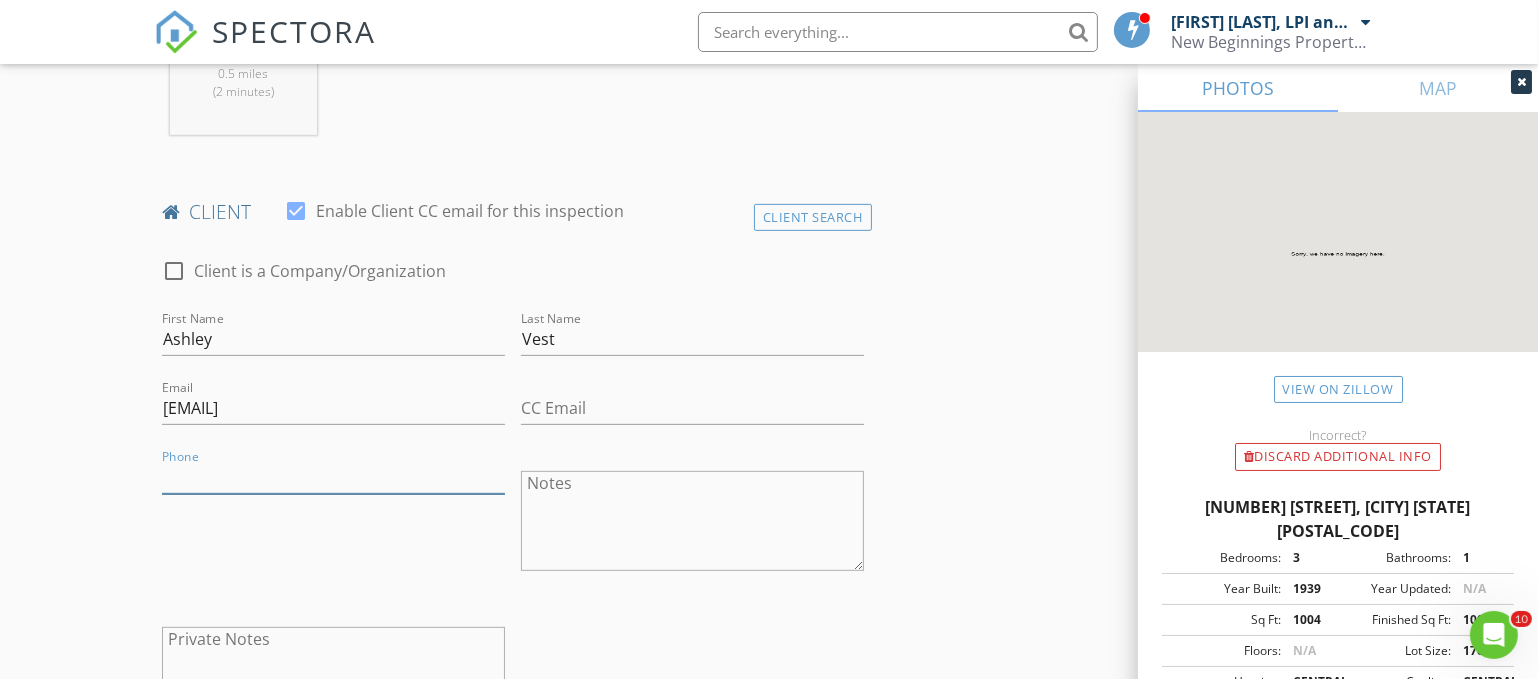 click on "Phone" at bounding box center (333, 477) 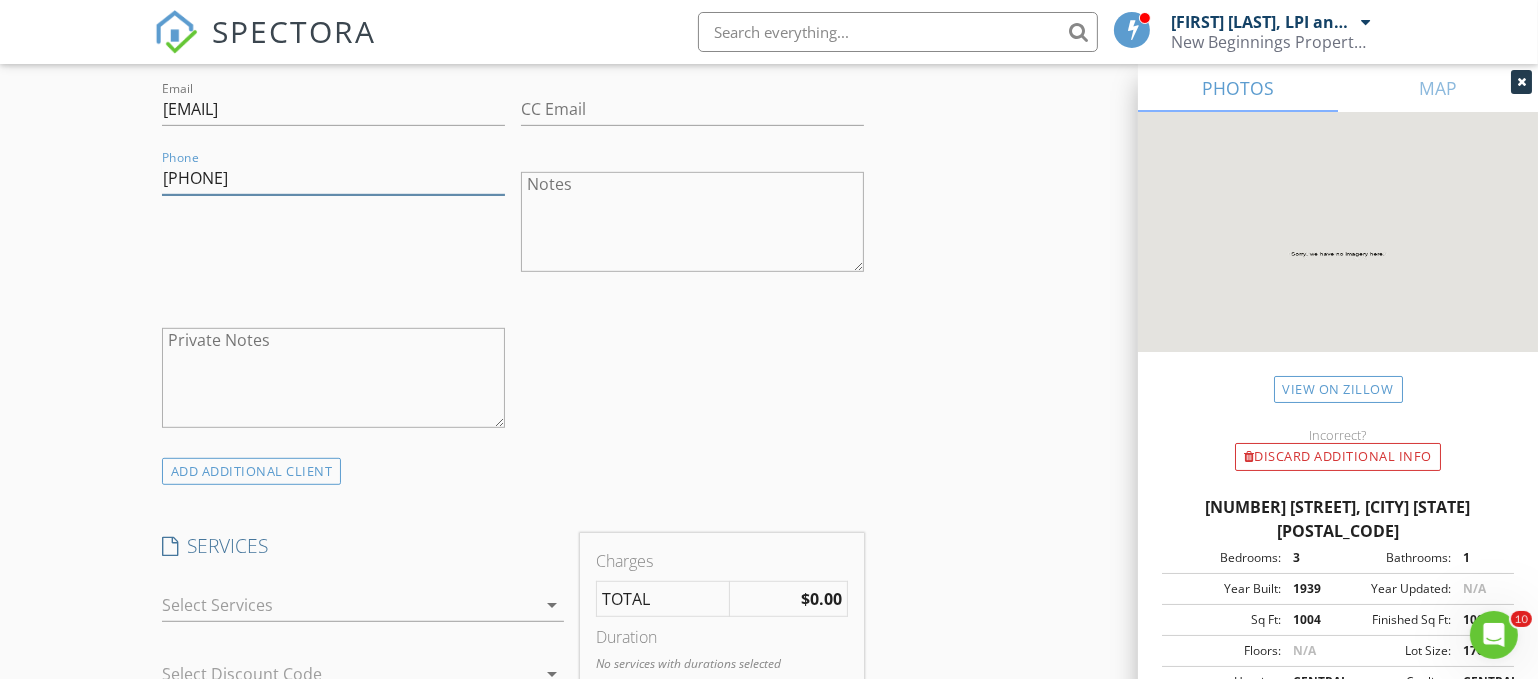scroll, scrollTop: 1210, scrollLeft: 0, axis: vertical 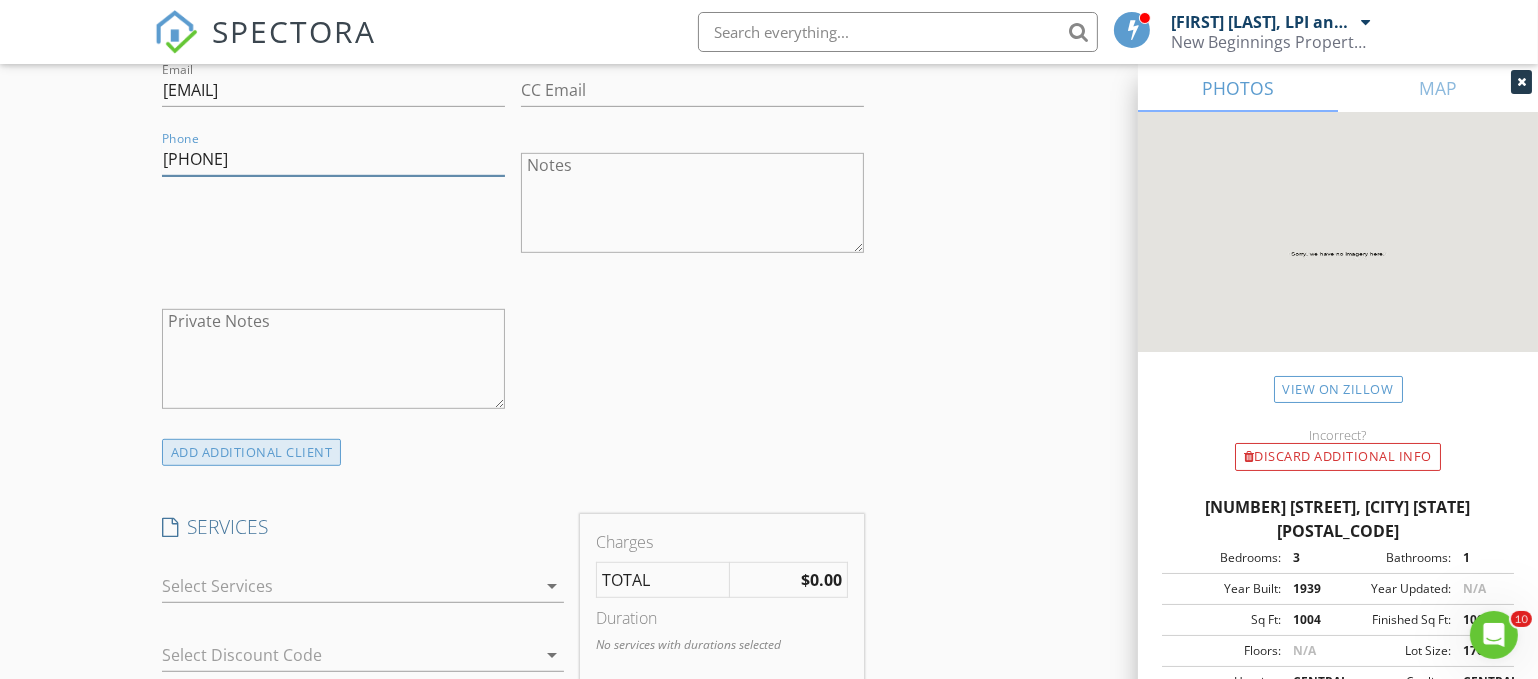 type on "[PHONE]" 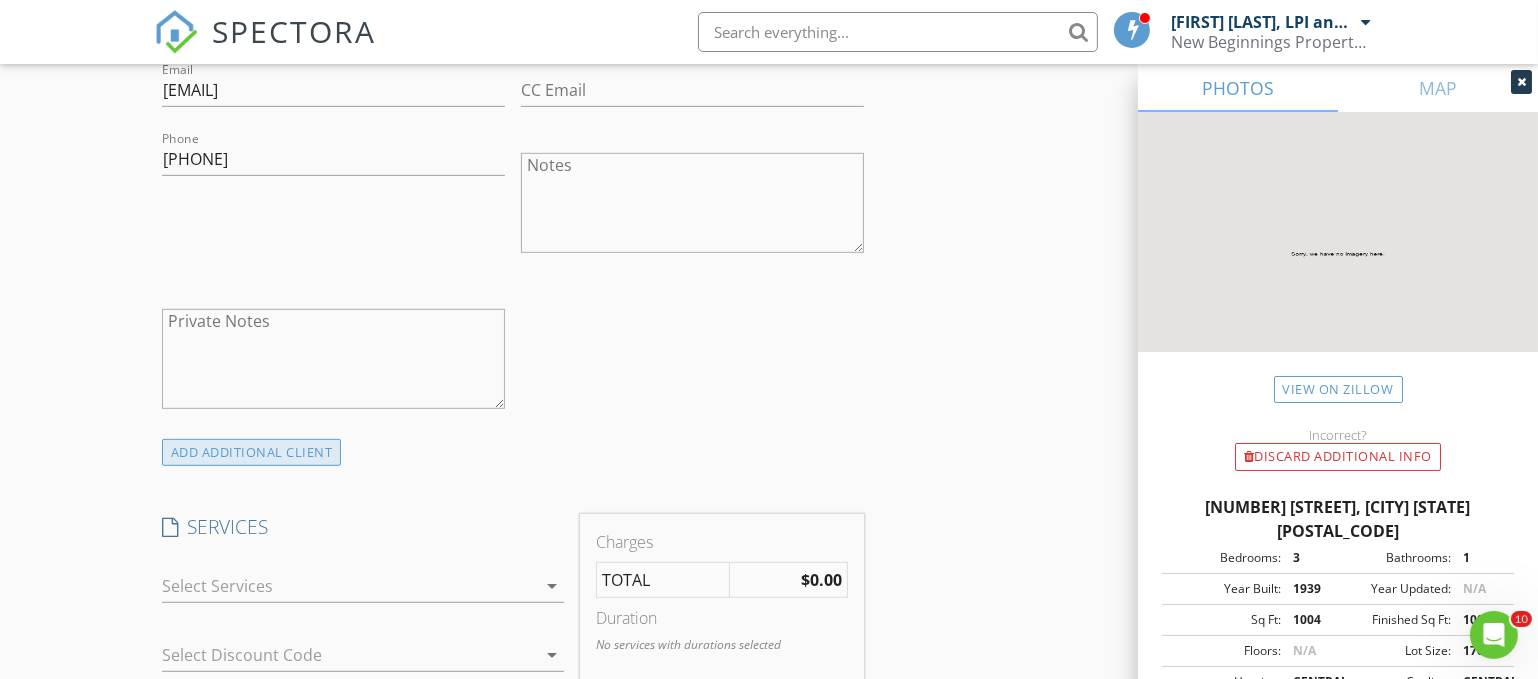 click on "ADD ADDITIONAL client" at bounding box center (252, 452) 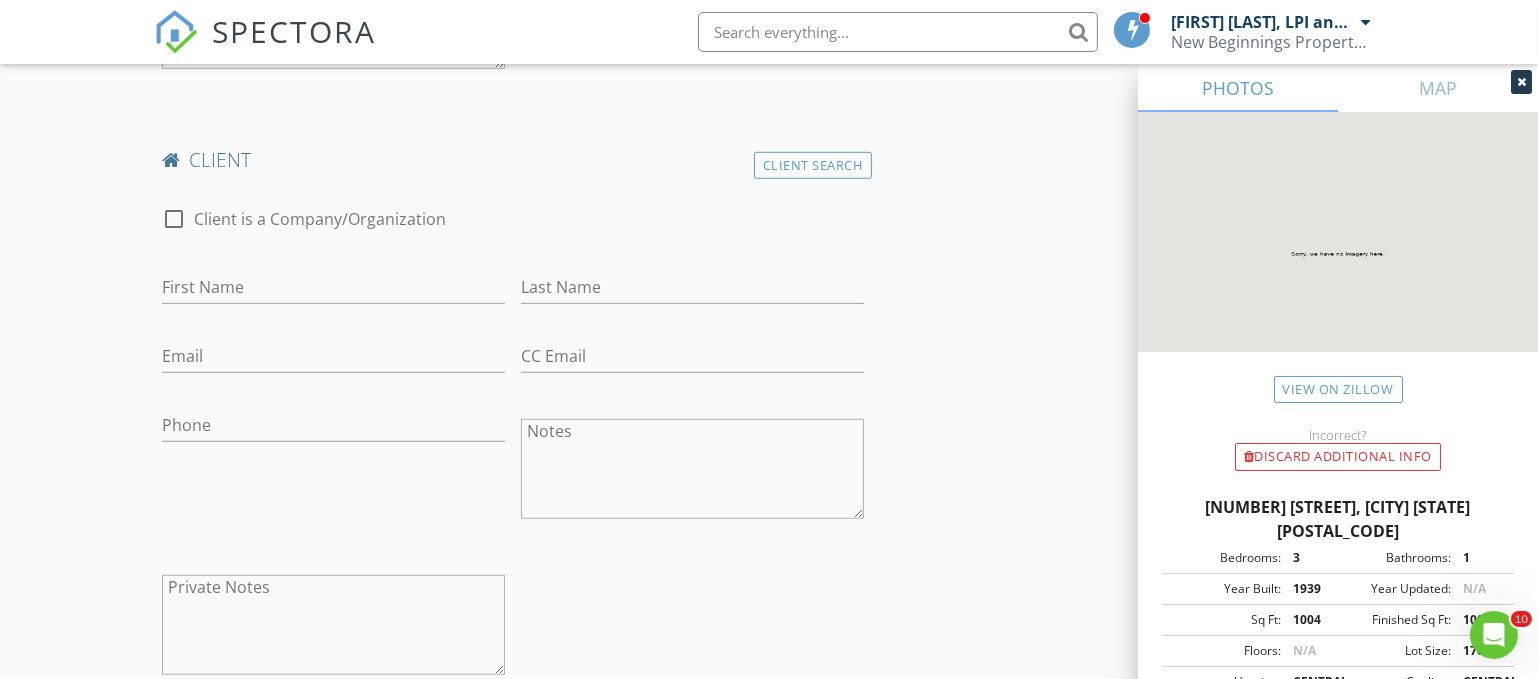 scroll, scrollTop: 1558, scrollLeft: 0, axis: vertical 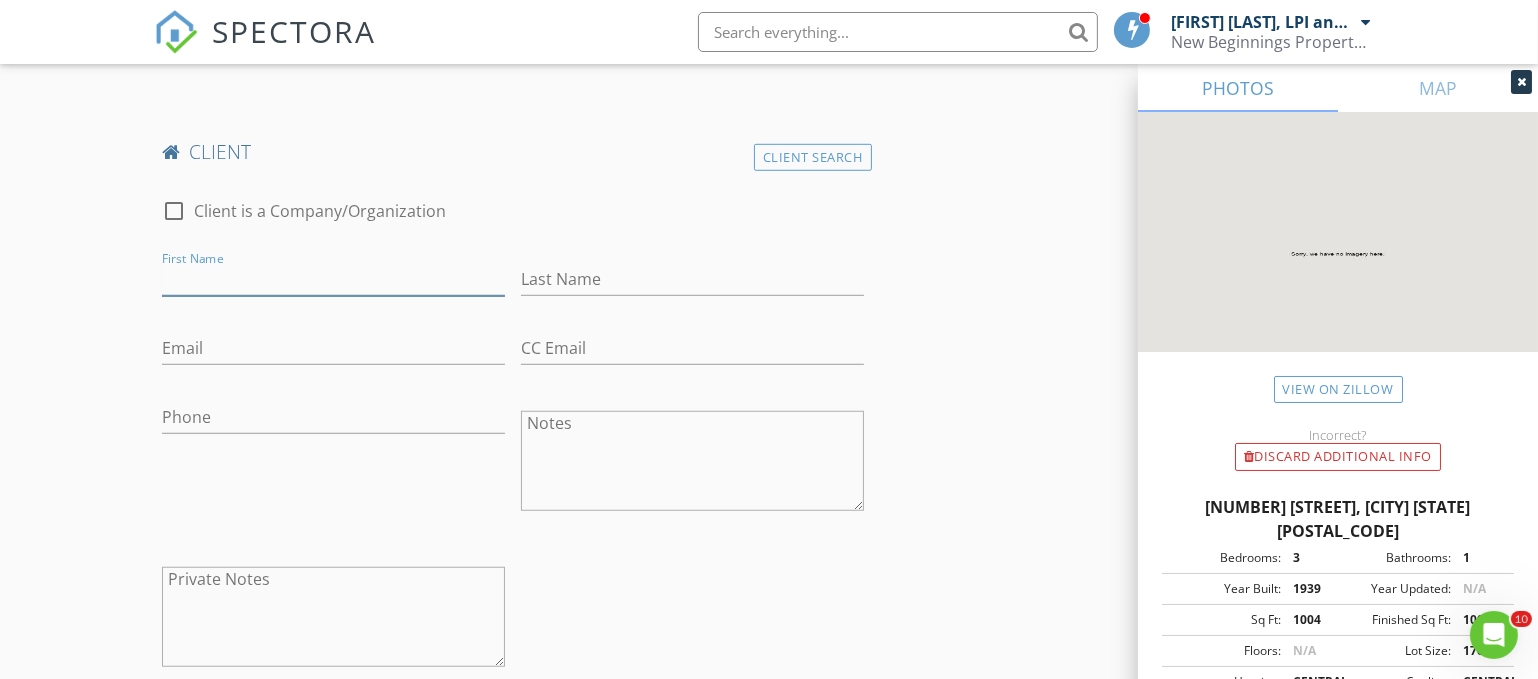 click on "First Name" at bounding box center (333, 279) 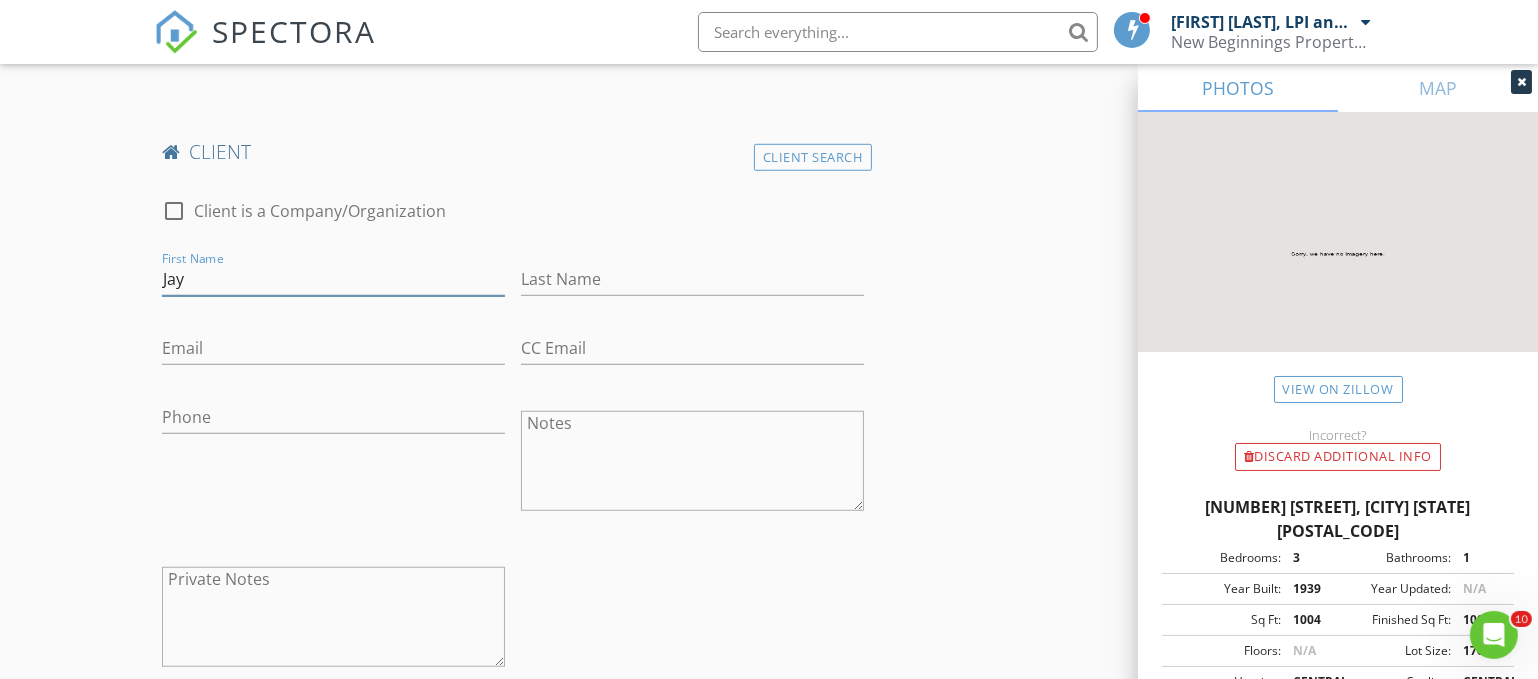 type on "Jay" 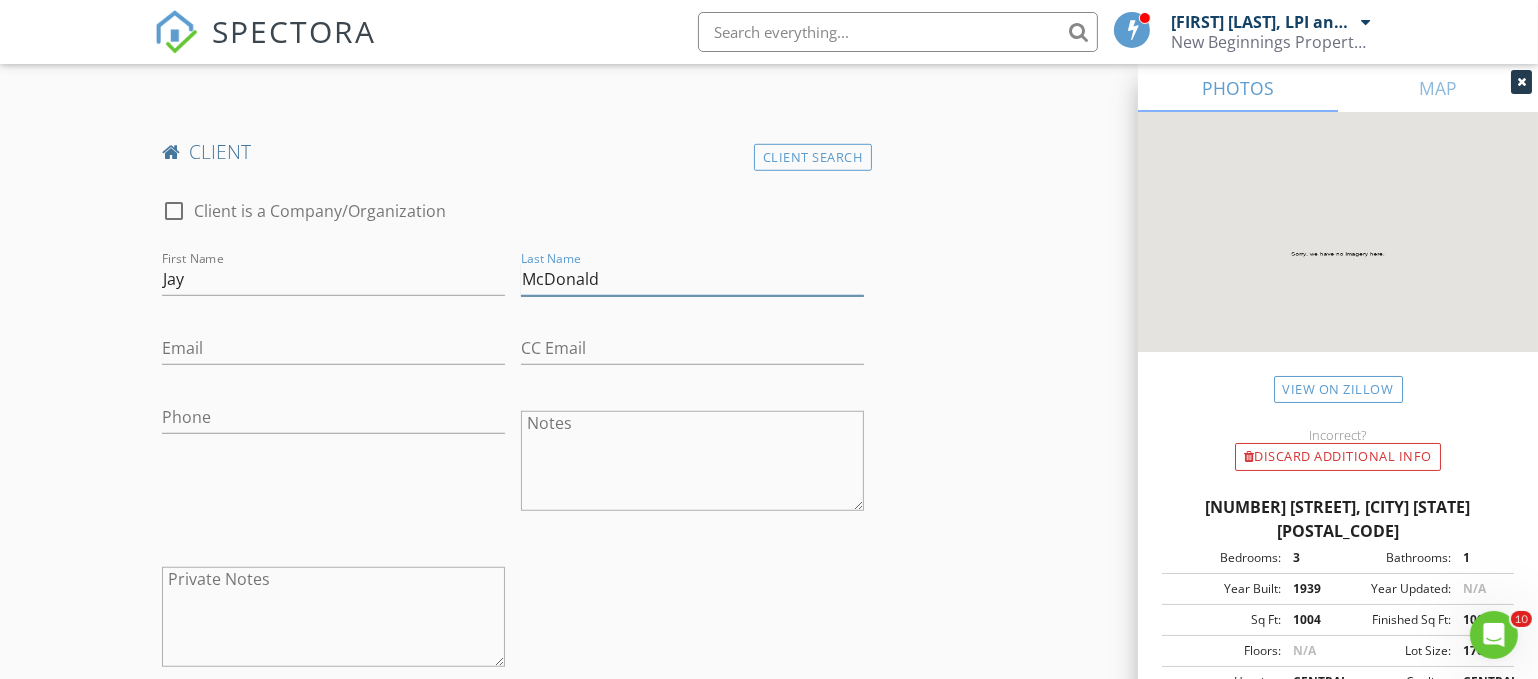 type on "McDonald" 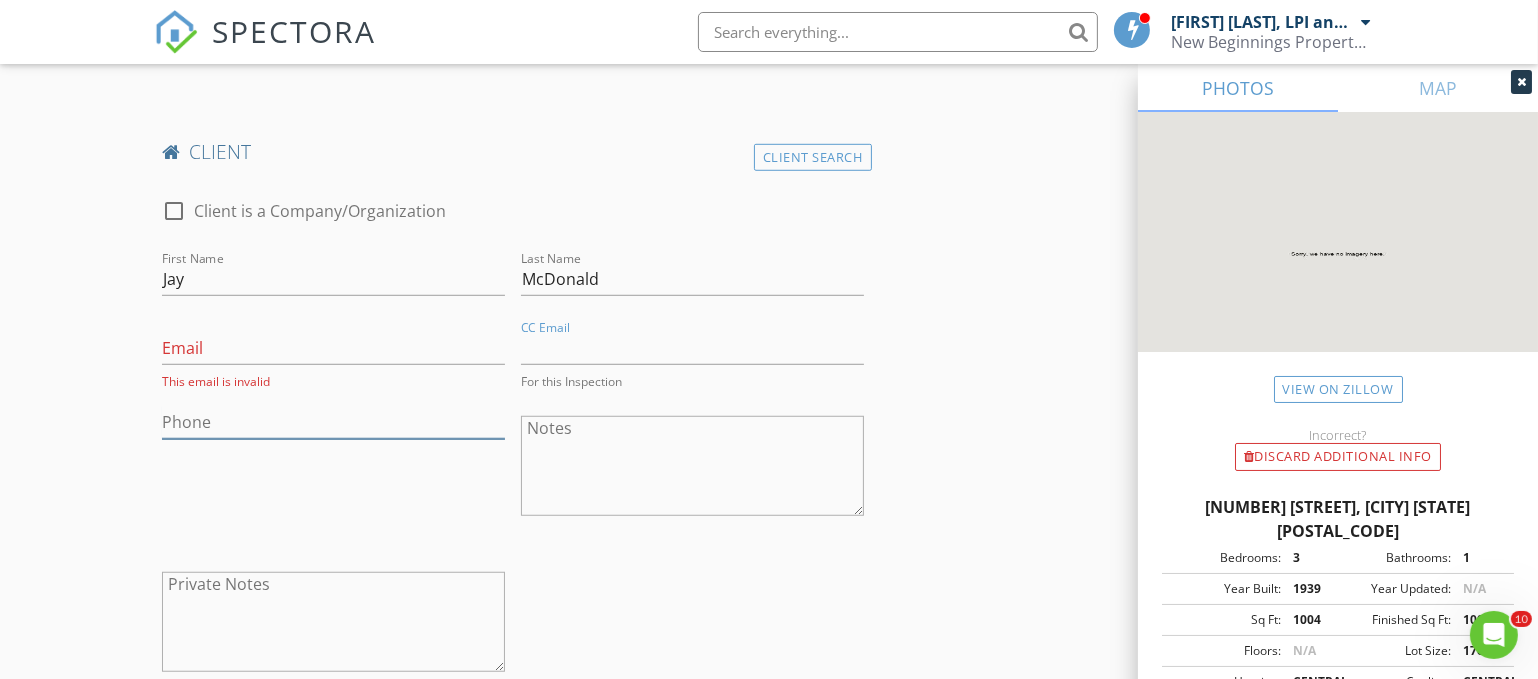 click on "Phone" at bounding box center (333, 422) 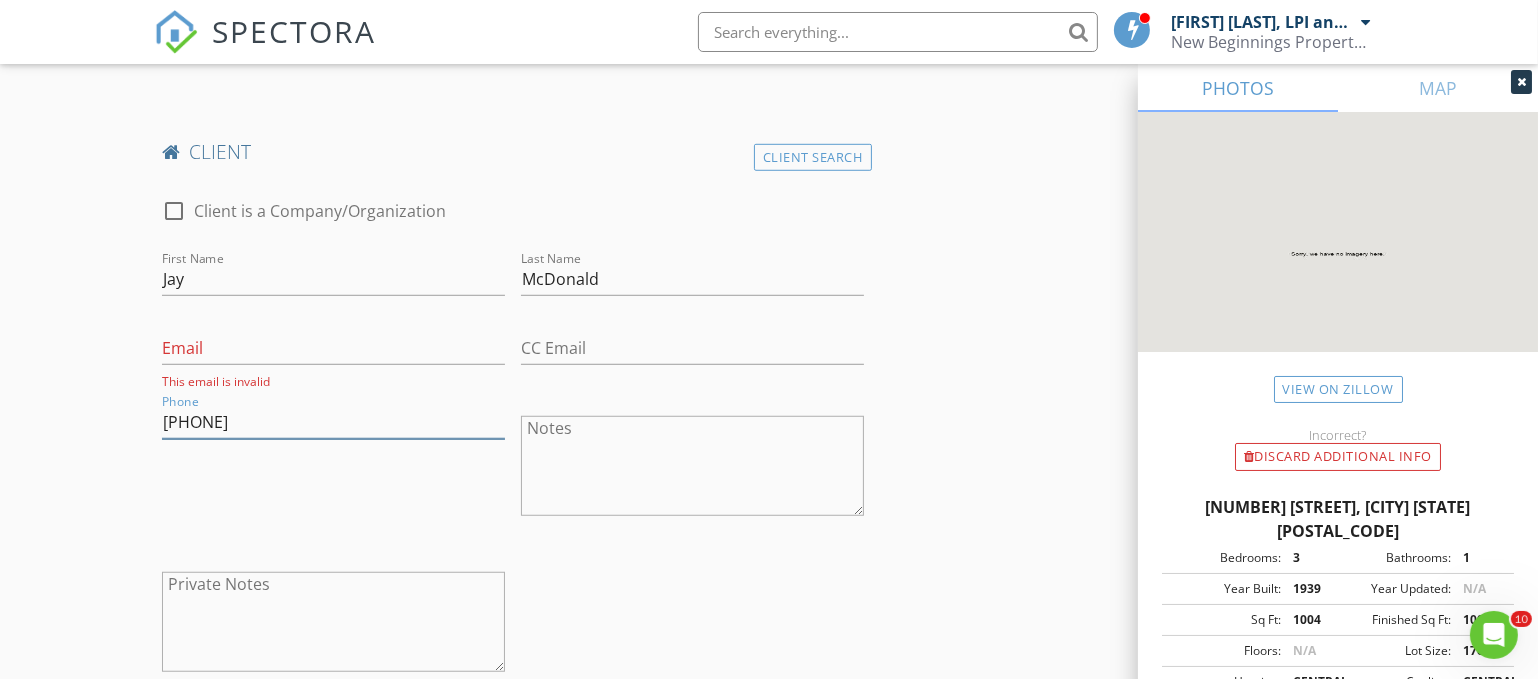 type on "[PHONE]" 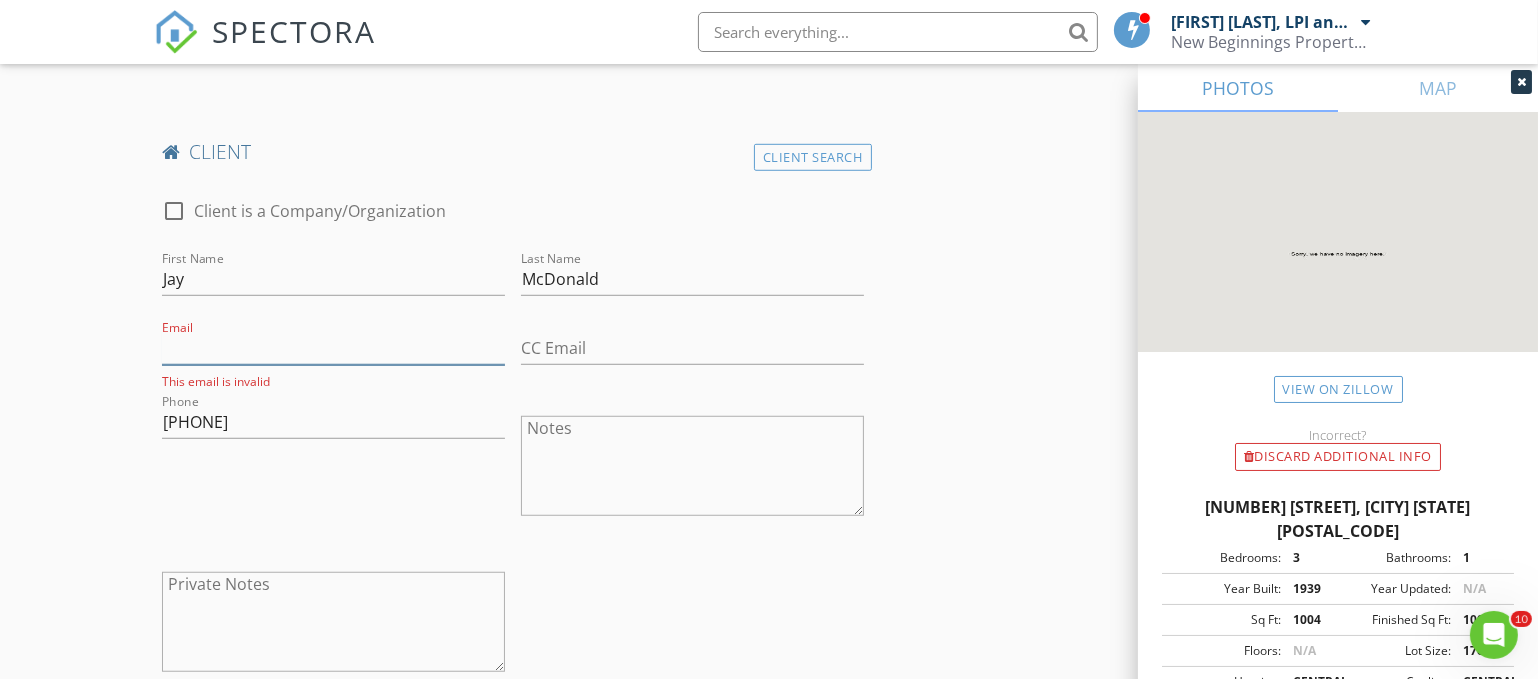 click on "Email" at bounding box center (333, 348) 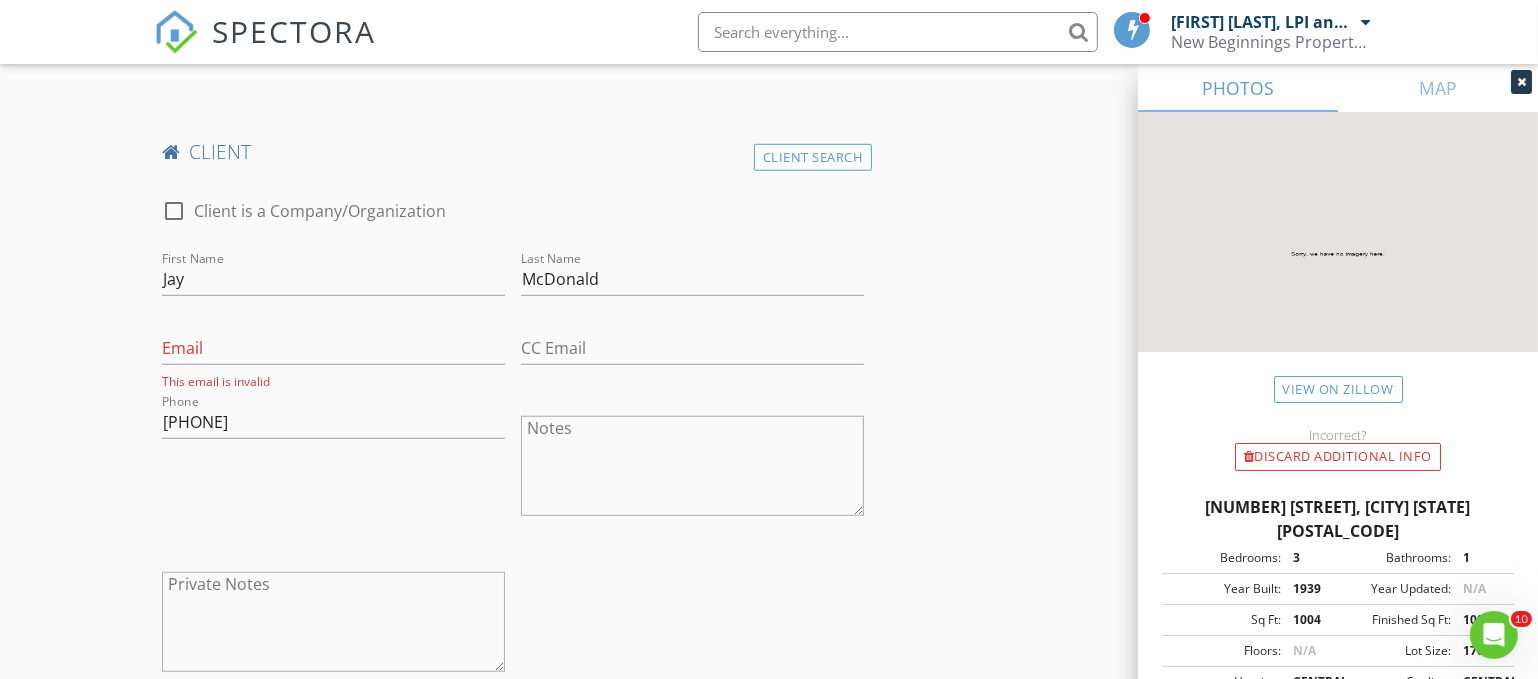 click on "Phone 765-684-2545" at bounding box center [333, 468] 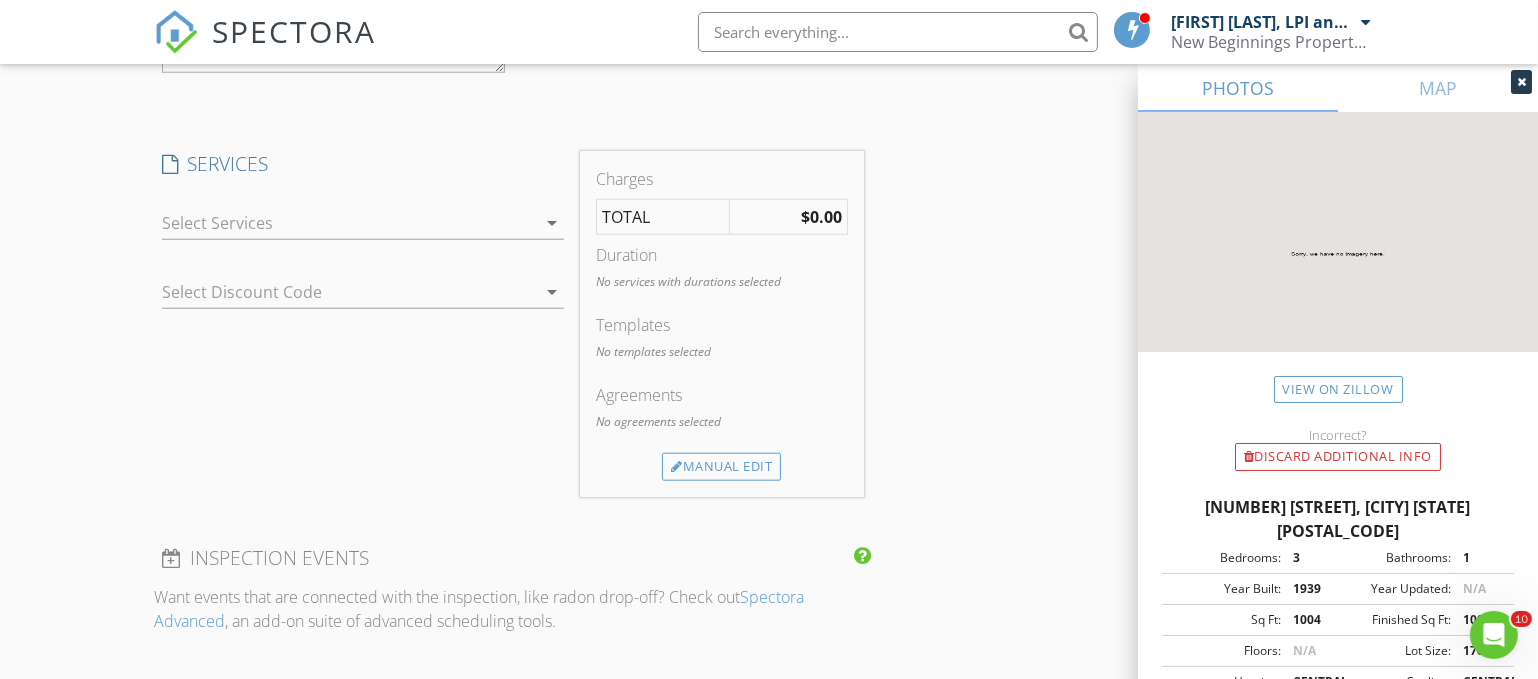 scroll, scrollTop: 2159, scrollLeft: 0, axis: vertical 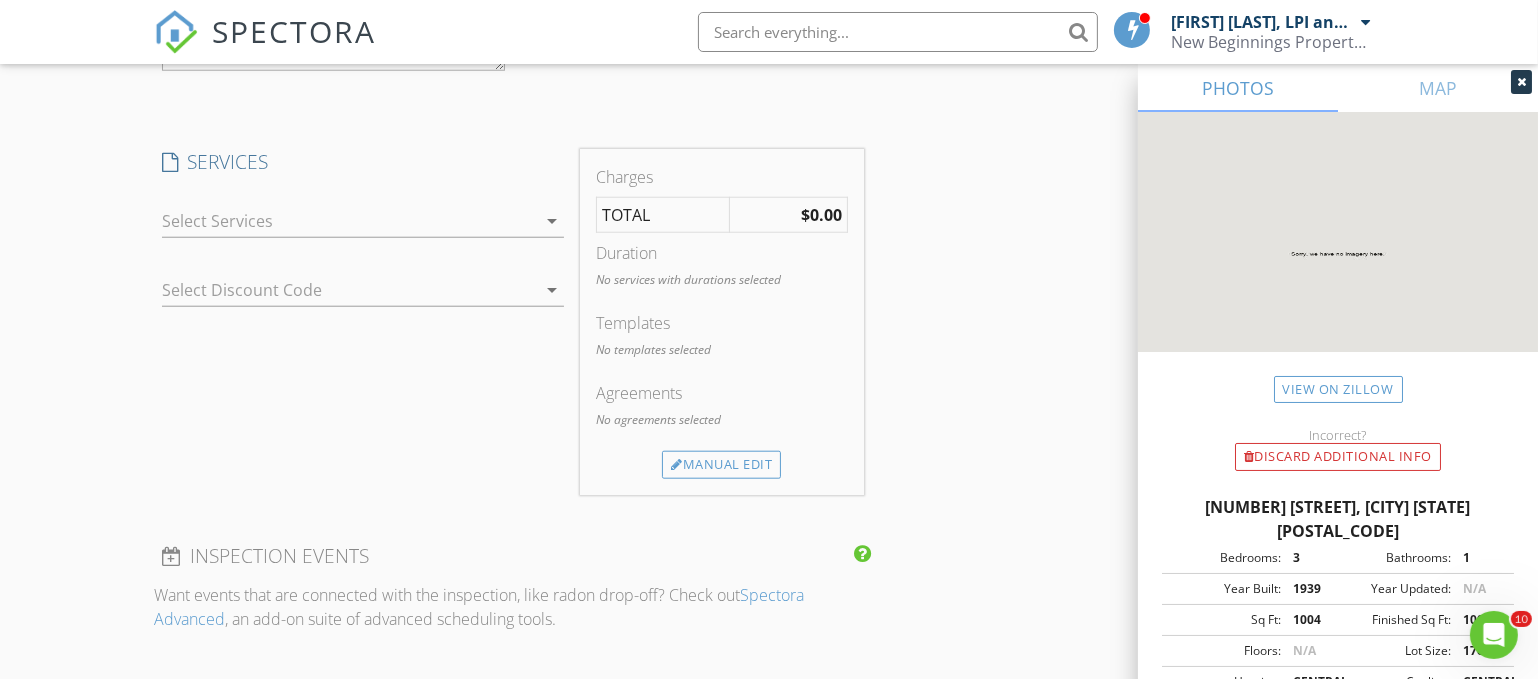 click at bounding box center (349, 221) 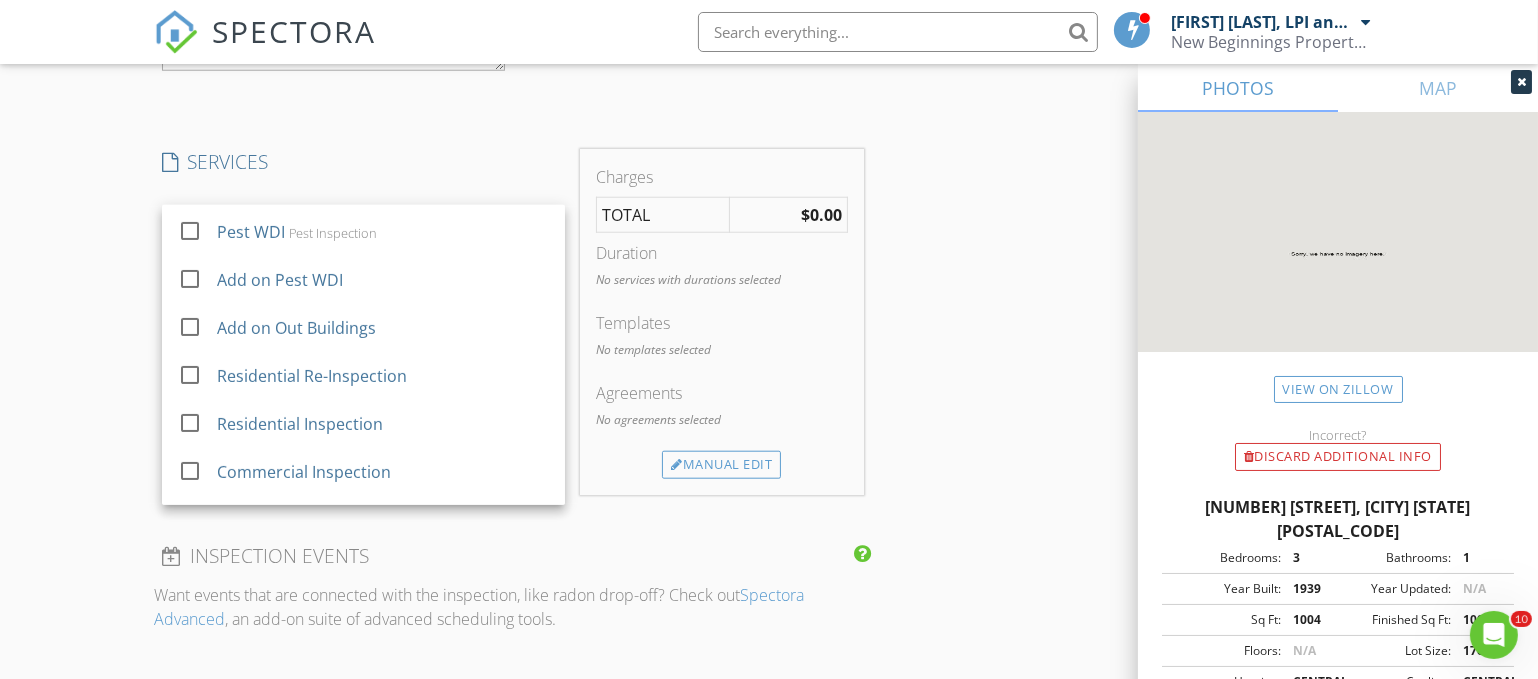 scroll, scrollTop: 763, scrollLeft: 0, axis: vertical 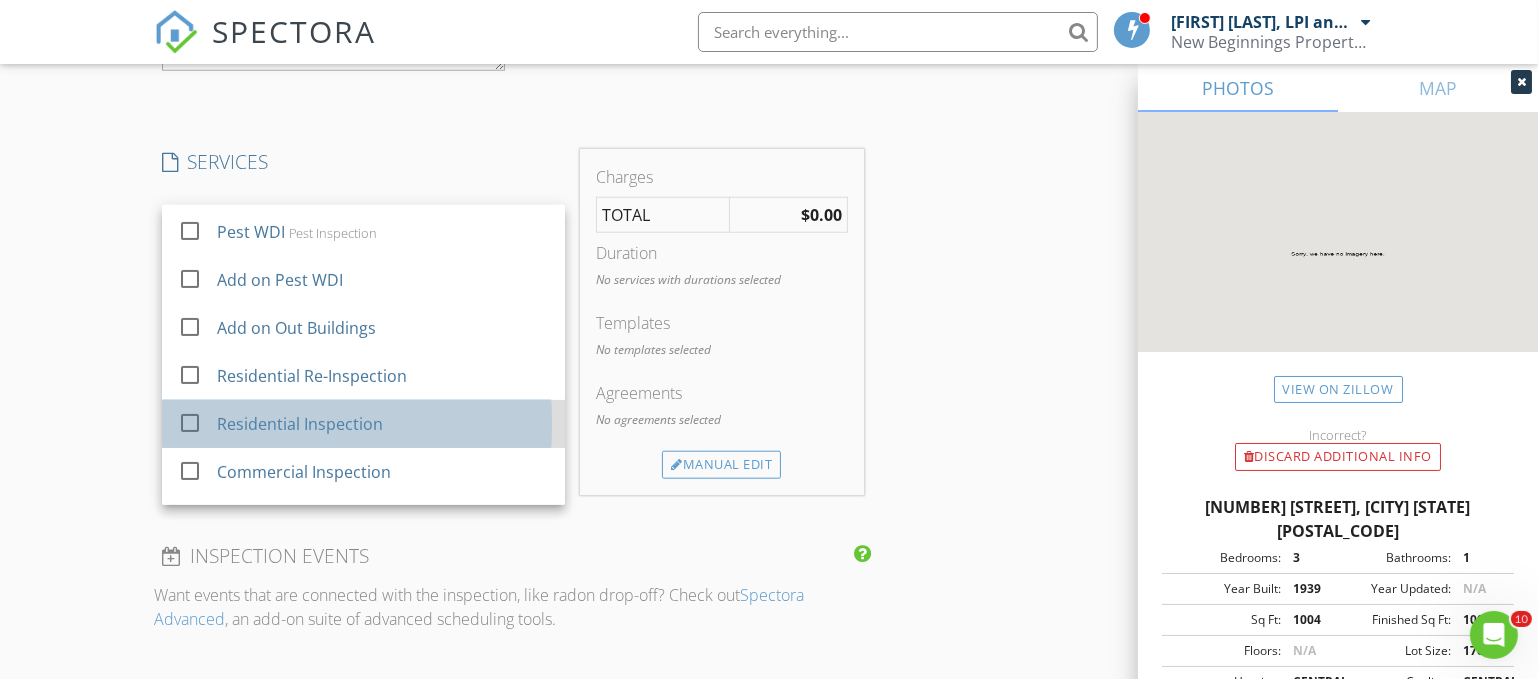 click on "Residential Inspection" at bounding box center (300, 424) 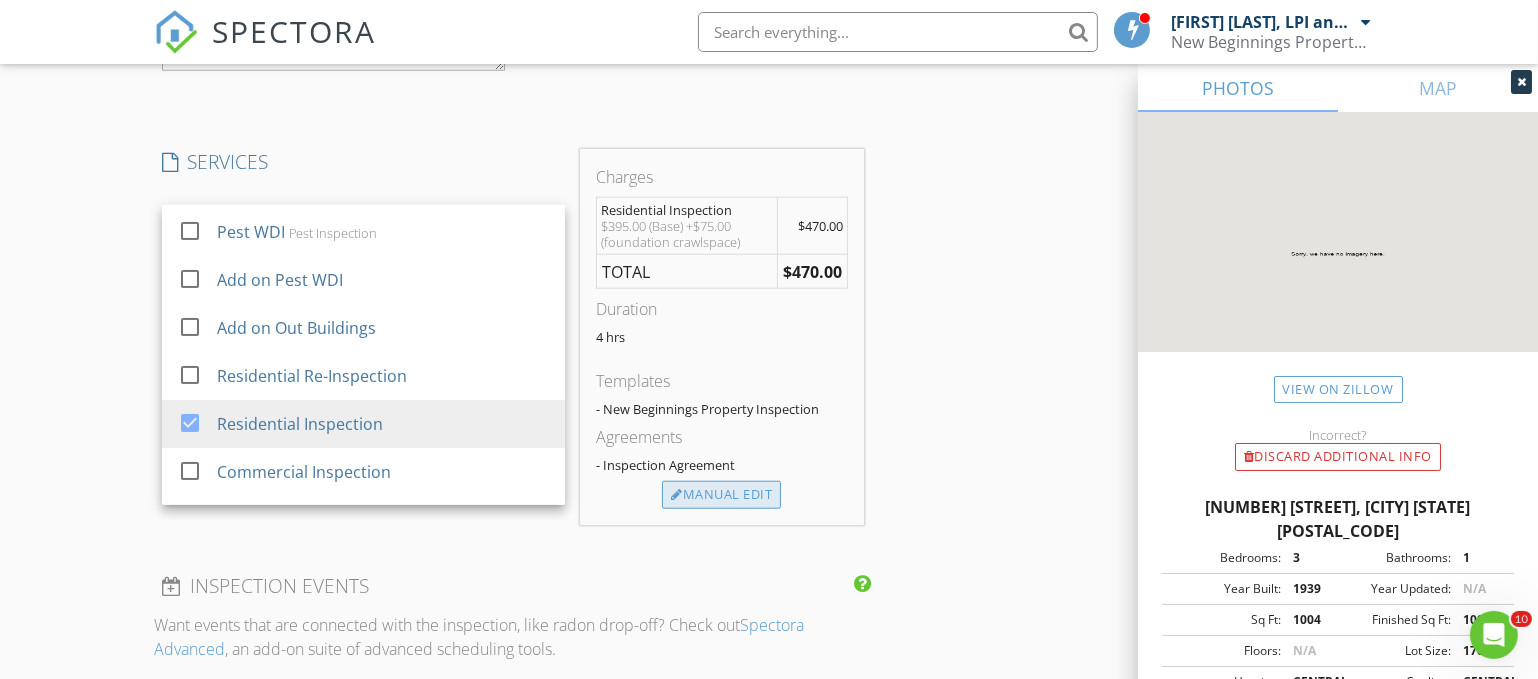 click on "Manual Edit" at bounding box center (721, 495) 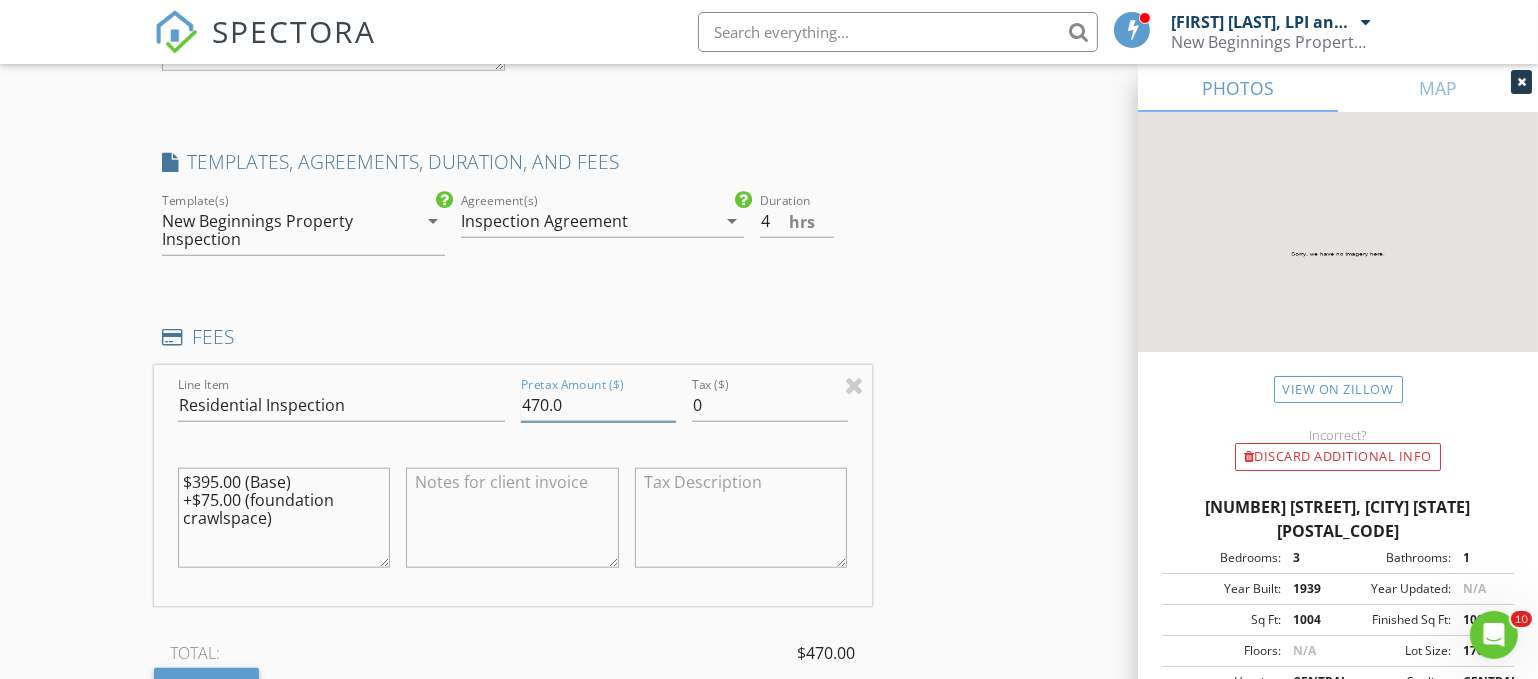 click on "470.0" at bounding box center (598, 405) 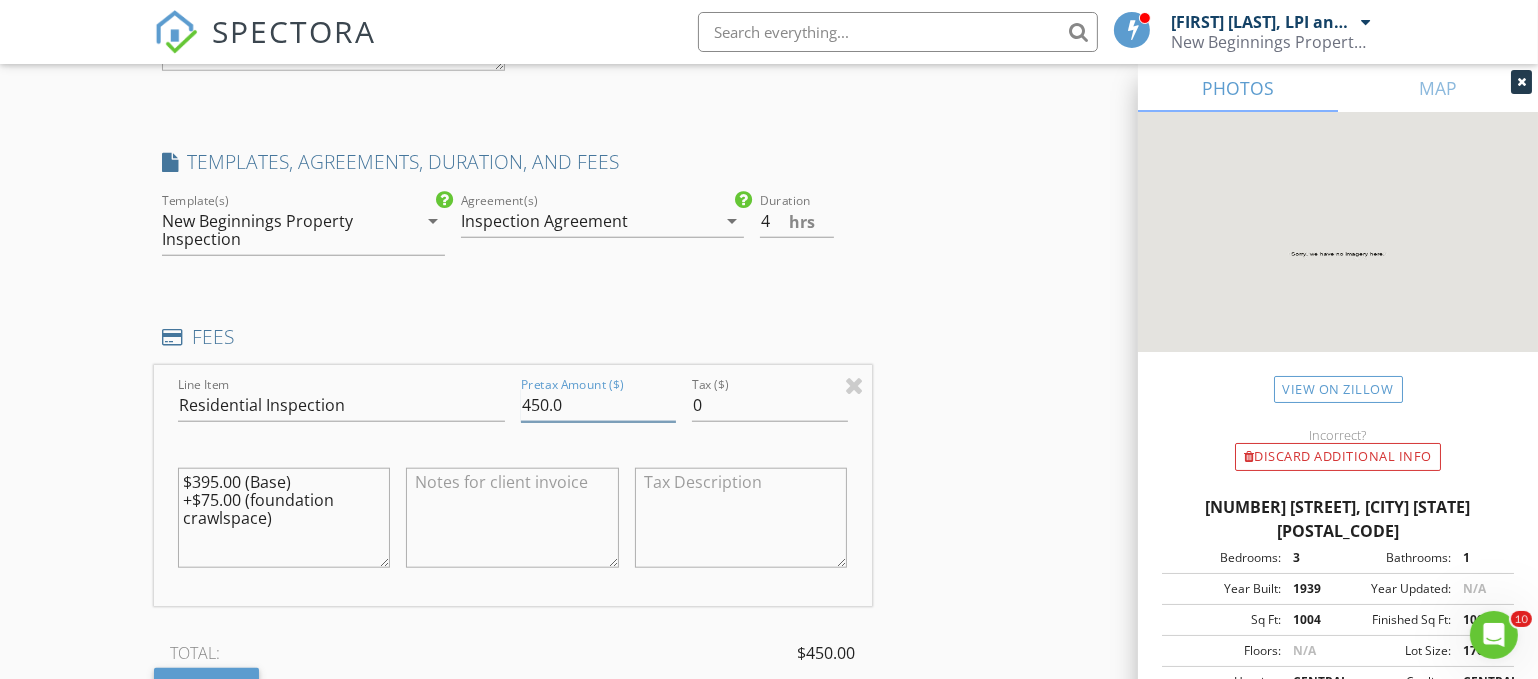 type on "450.0" 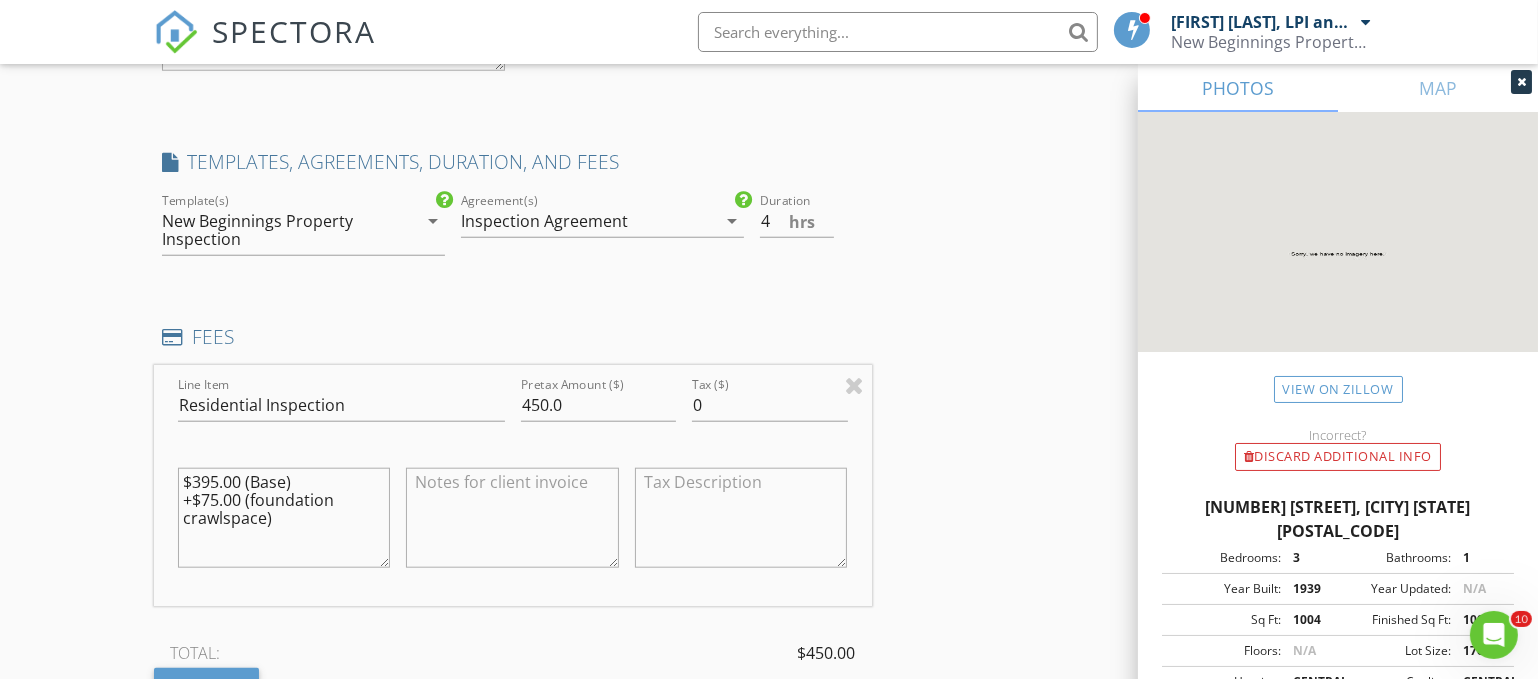 click on "$395.00 (Base)
+$75.00 (foundation crawlspace)" at bounding box center [284, 518] 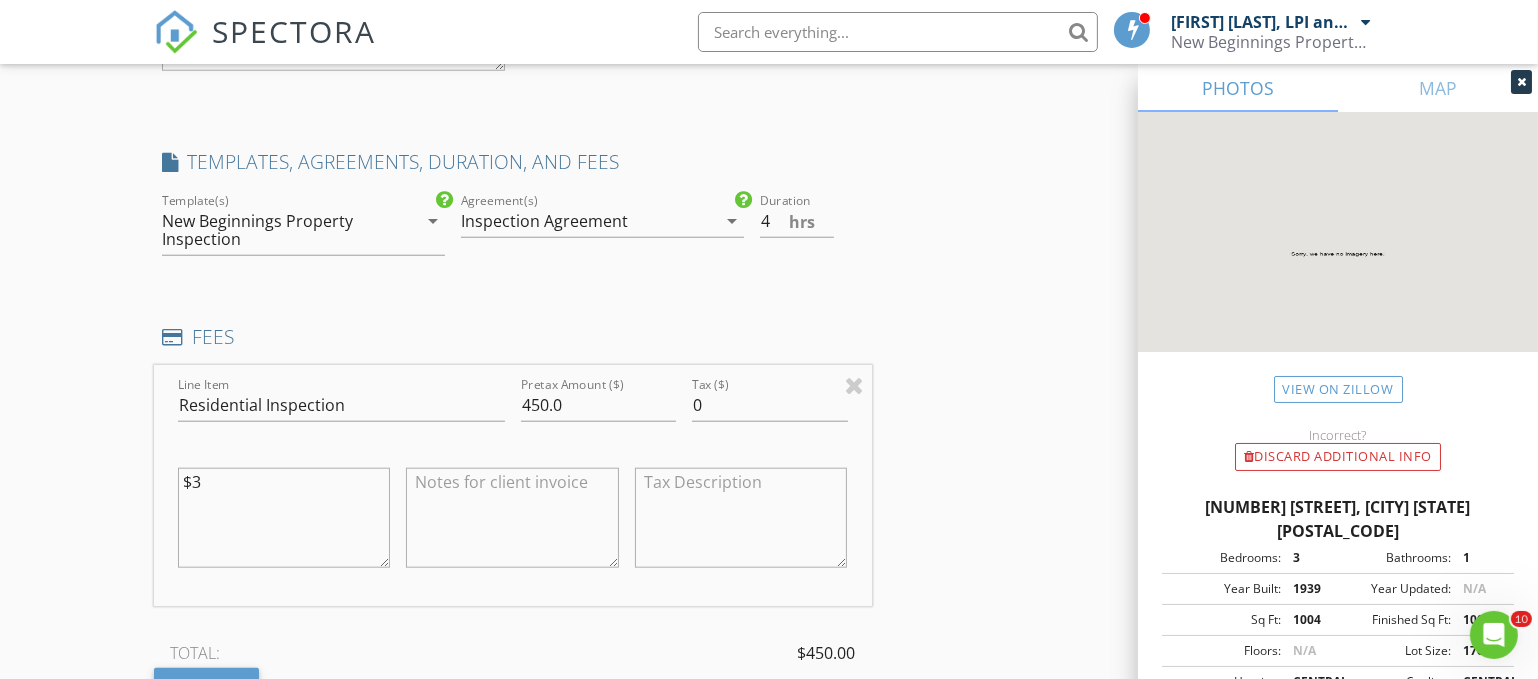 type on "$" 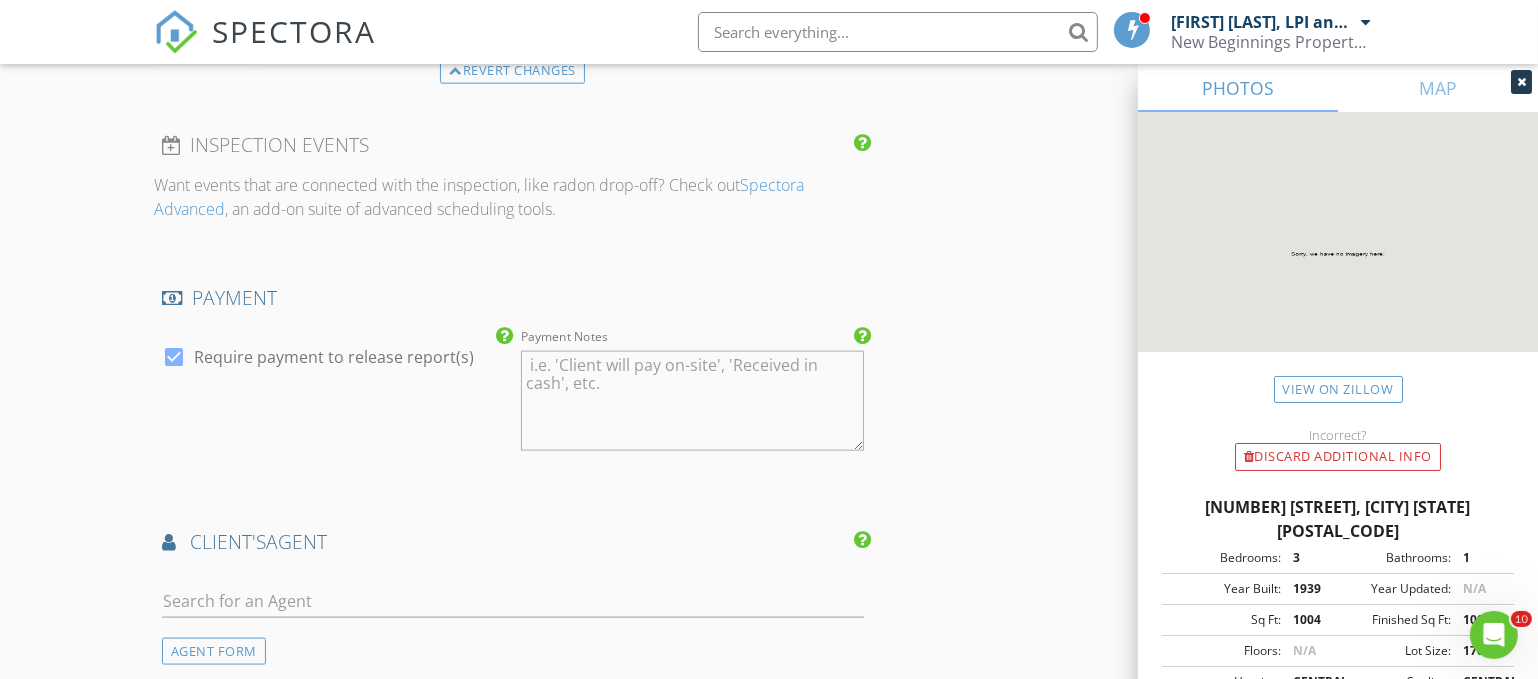 scroll, scrollTop: 2828, scrollLeft: 0, axis: vertical 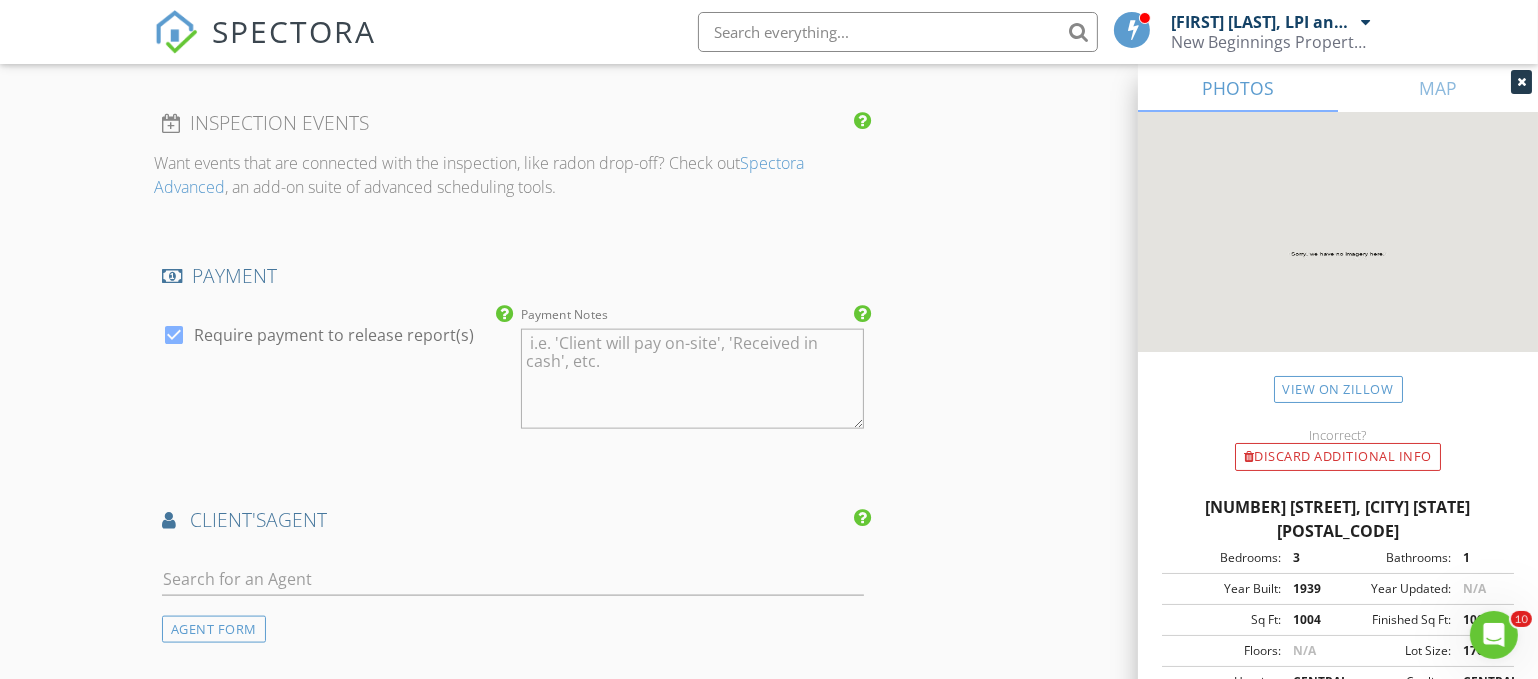 type 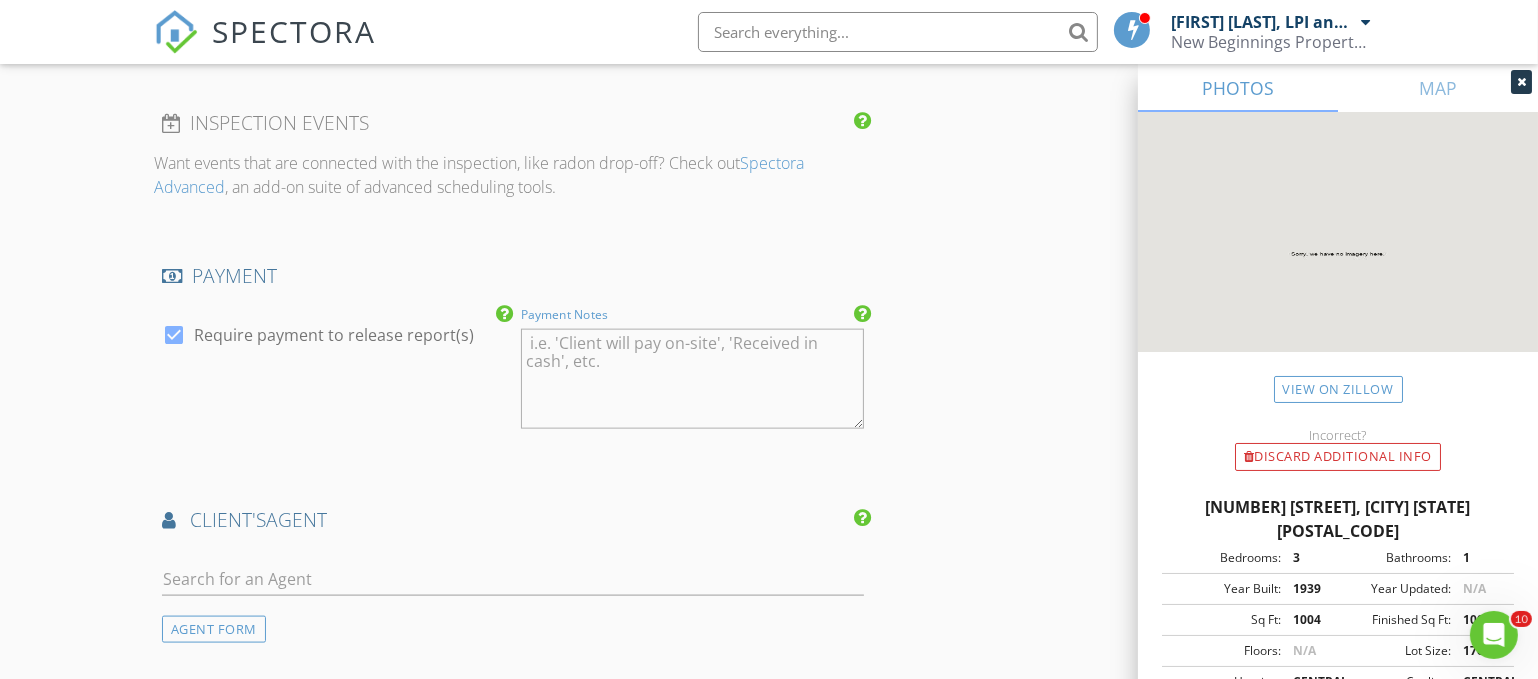 click on "Payment Notes" at bounding box center [692, 379] 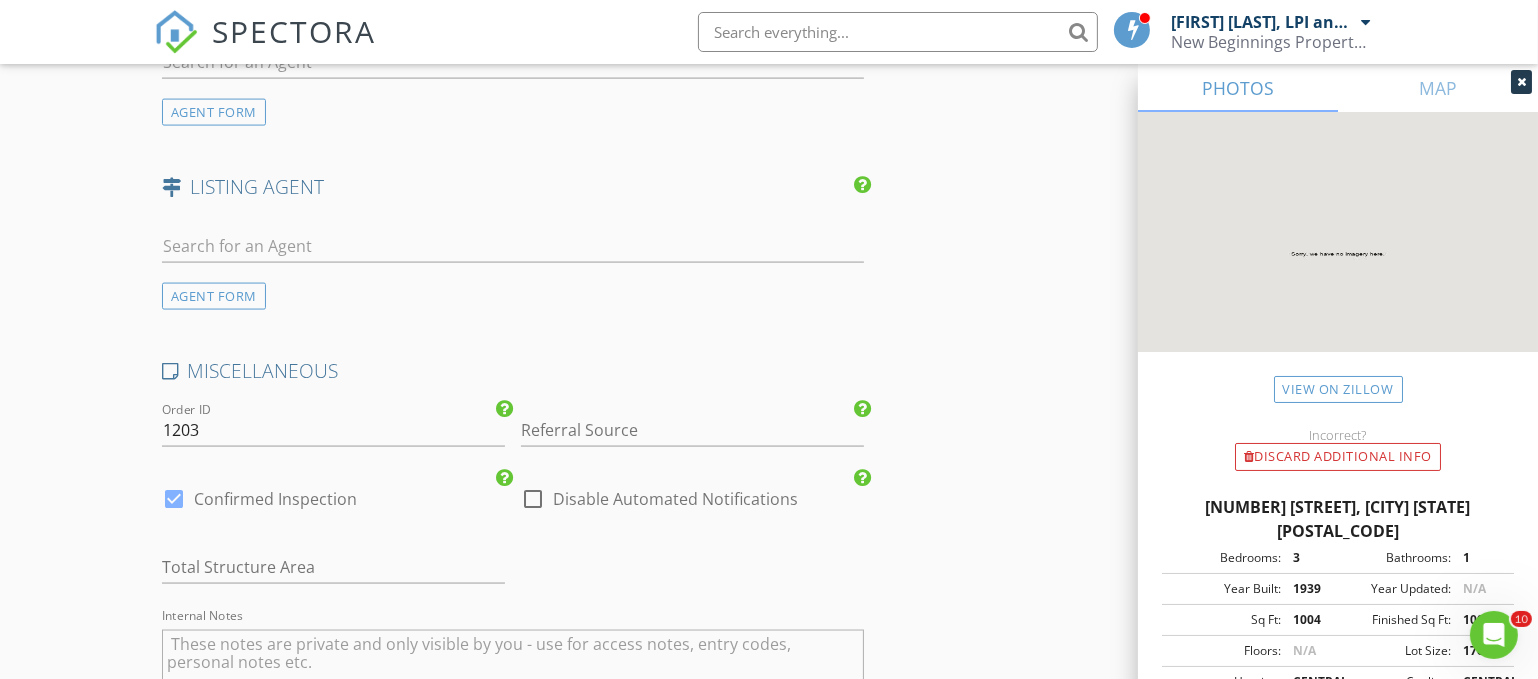 scroll, scrollTop: 3347, scrollLeft: 0, axis: vertical 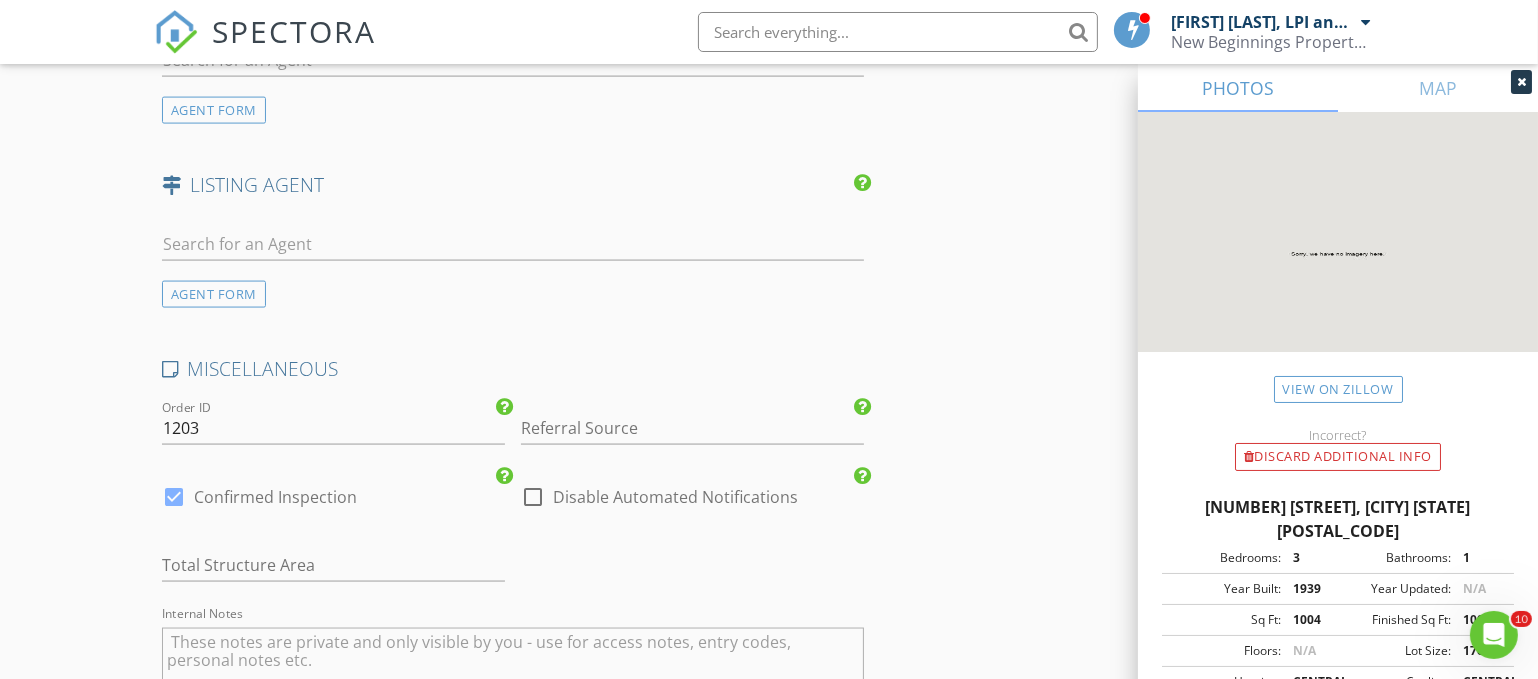type on "Client to pay Cash on site." 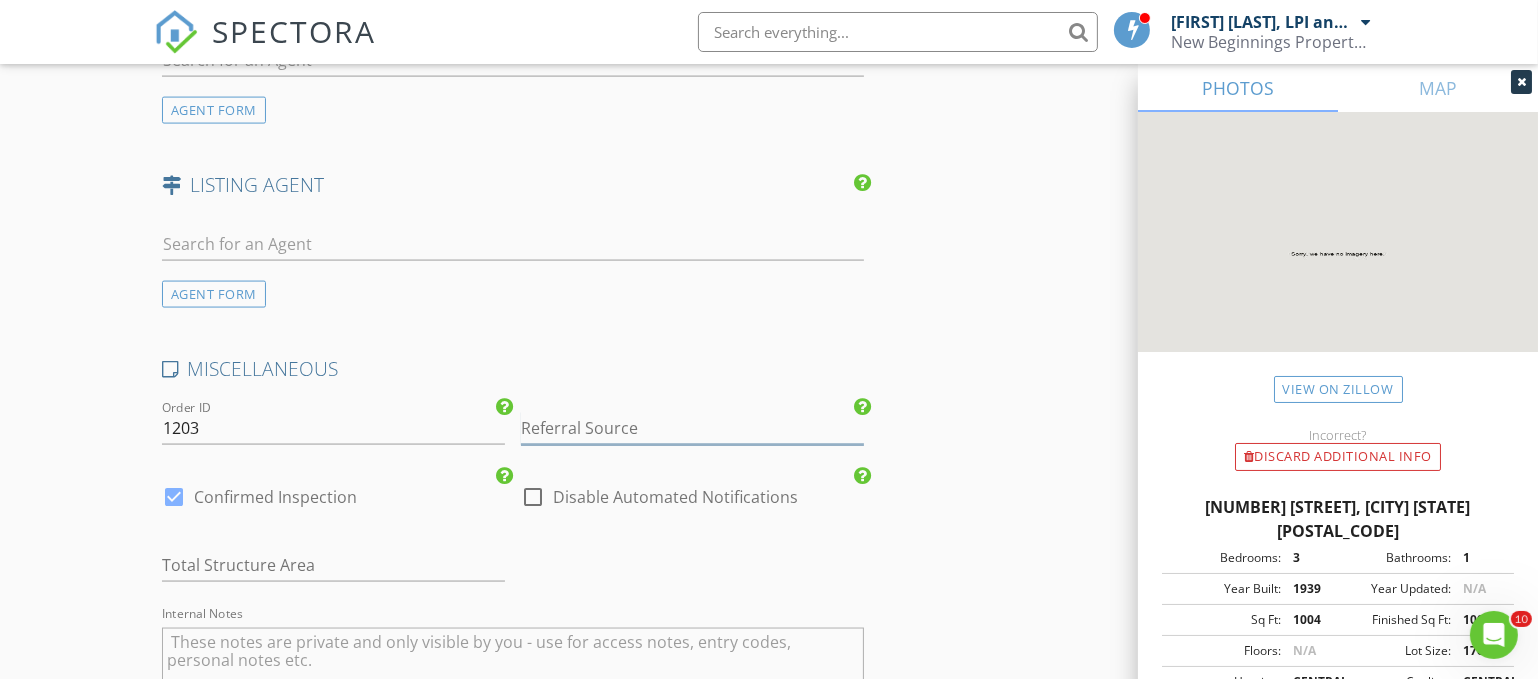click at bounding box center [692, 428] 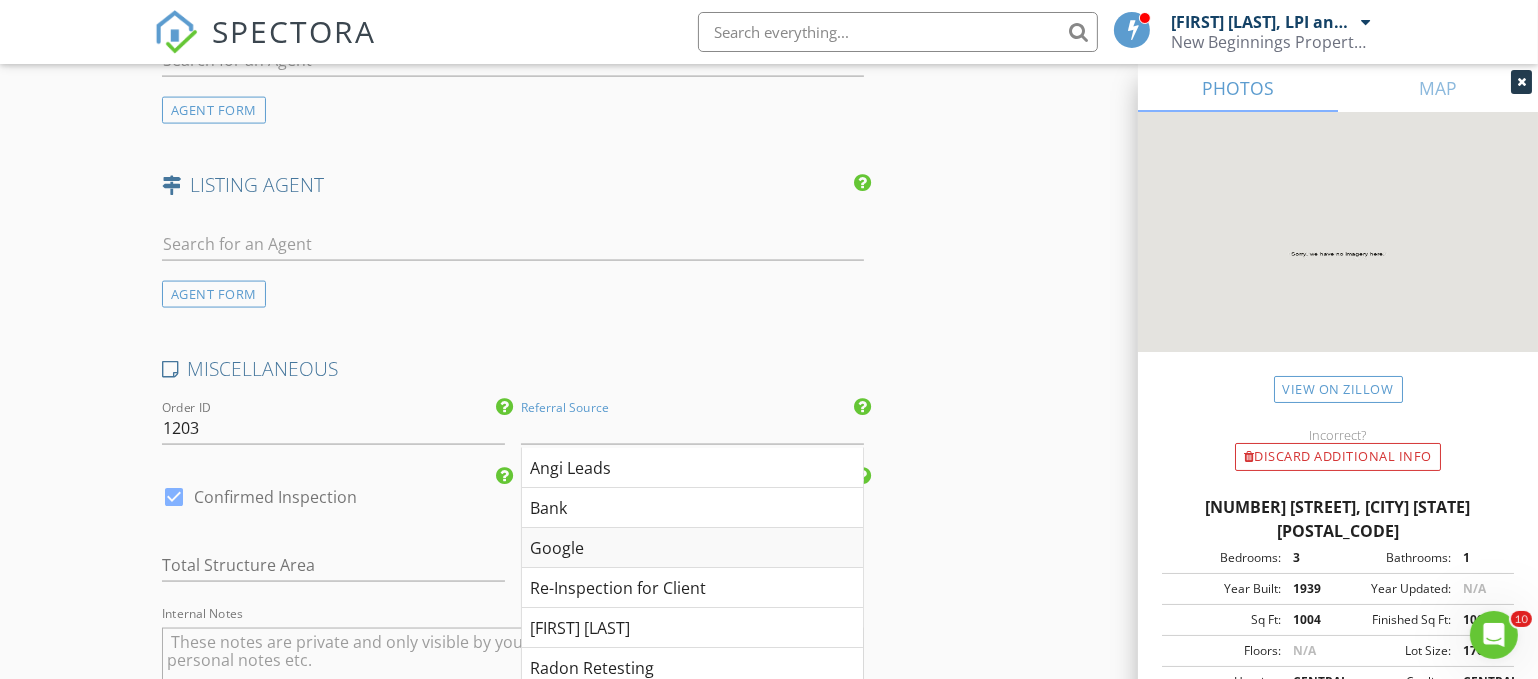 click on "Google" at bounding box center (692, 548) 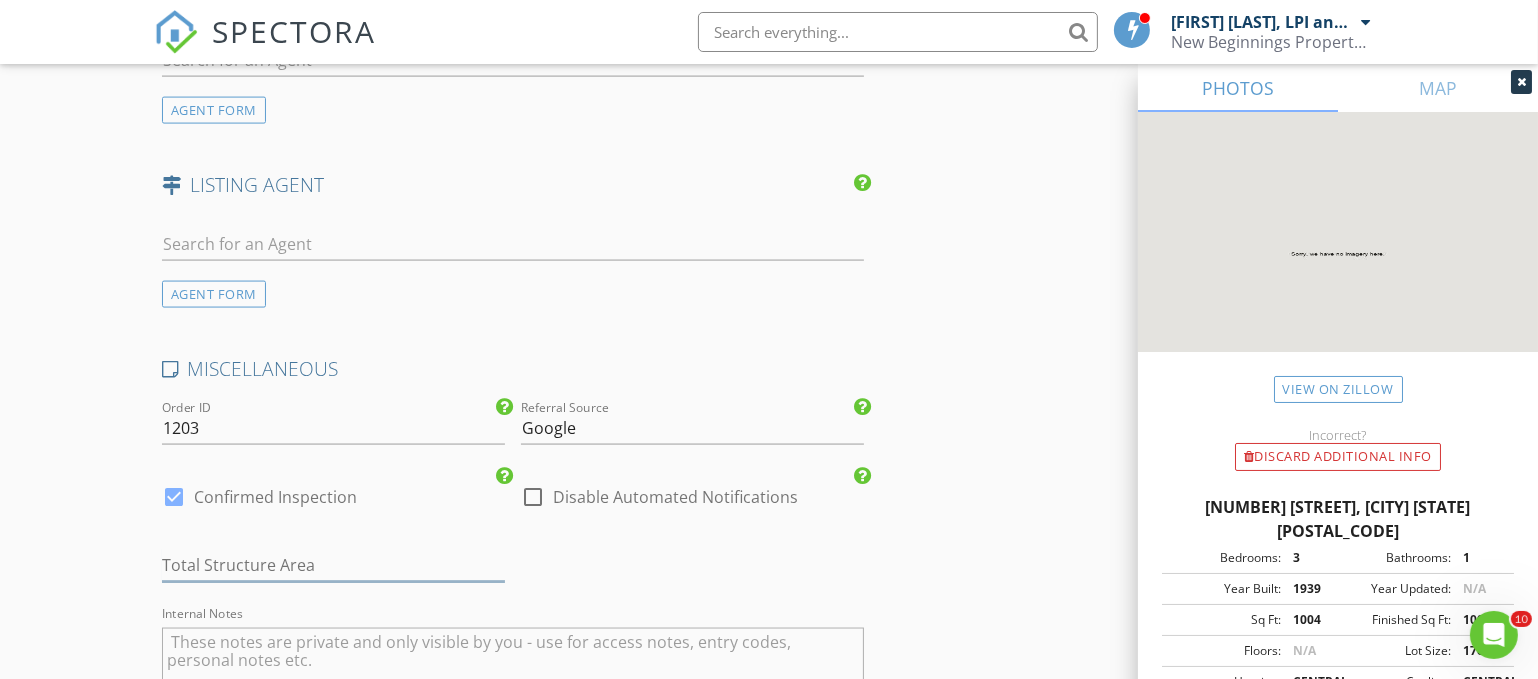 click at bounding box center [333, 565] 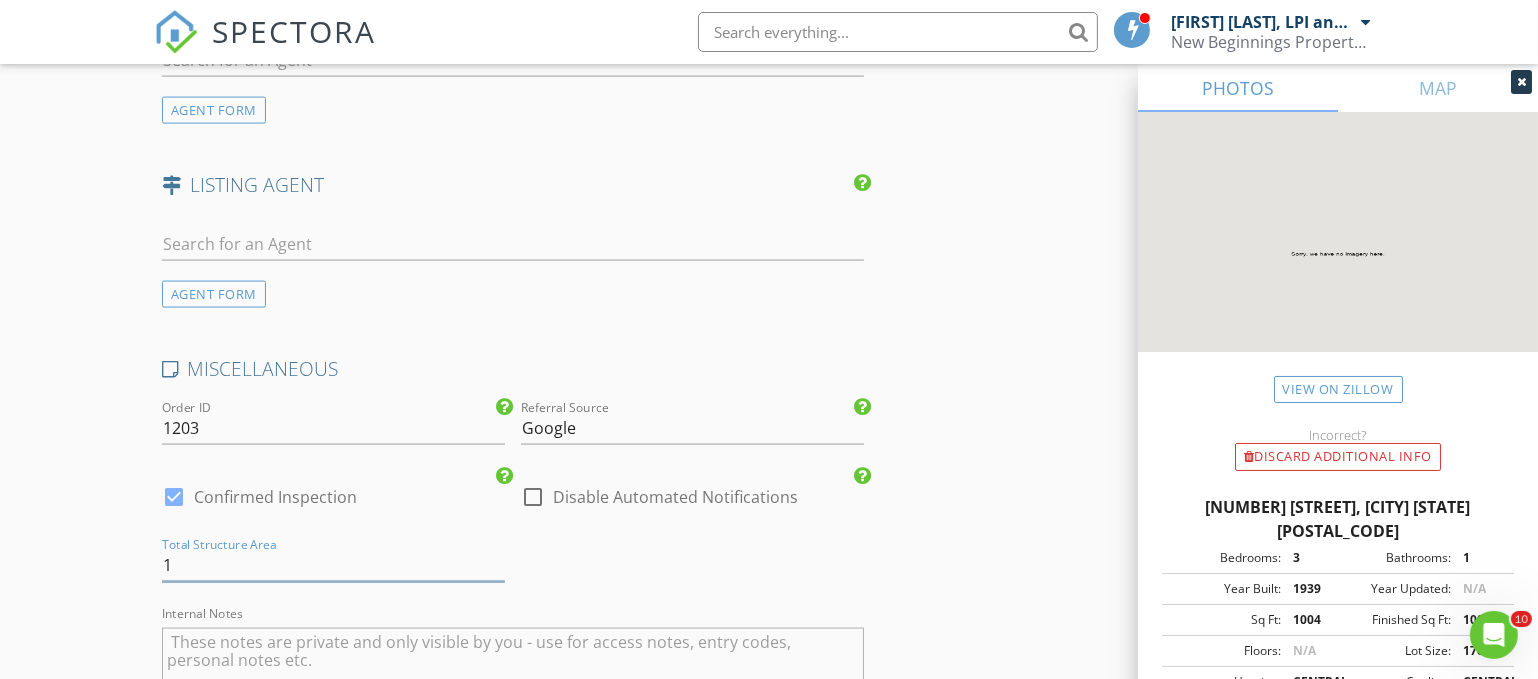 type on "10" 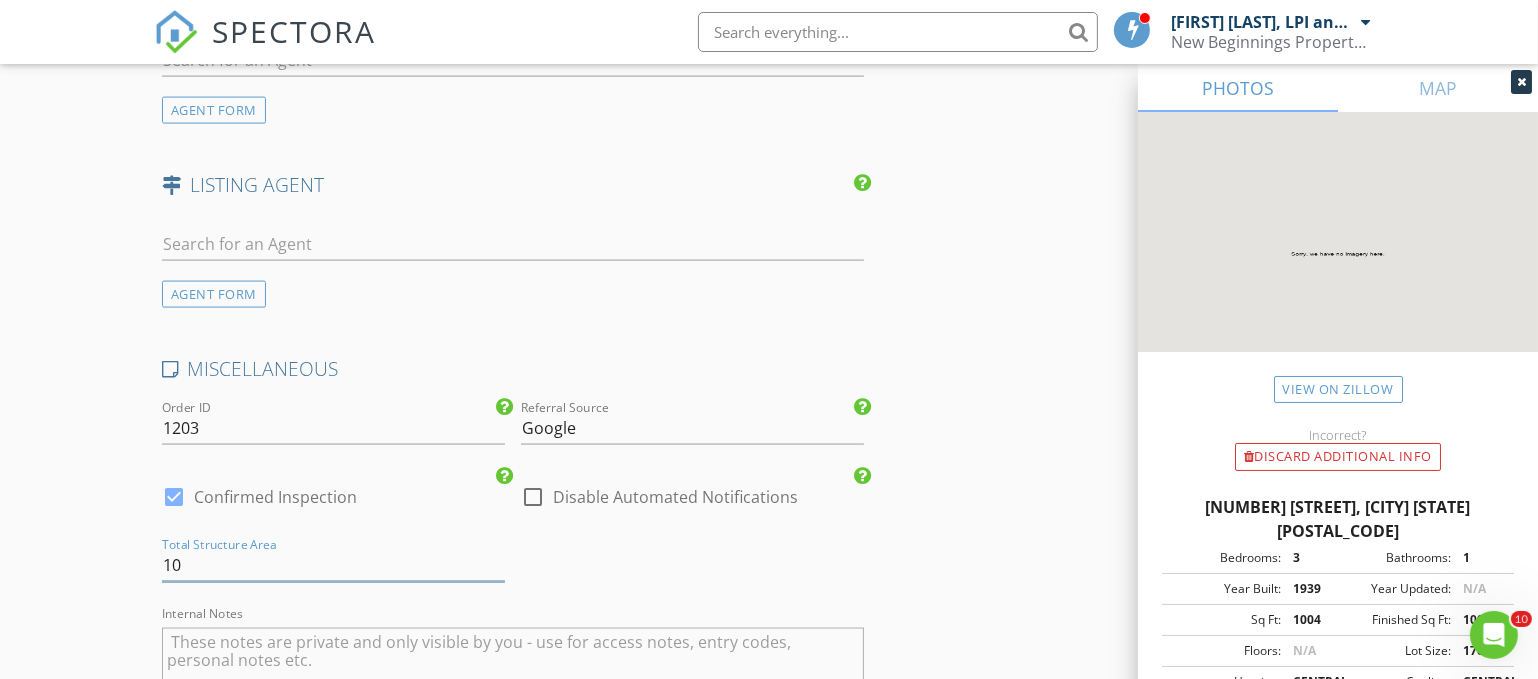 type on "100" 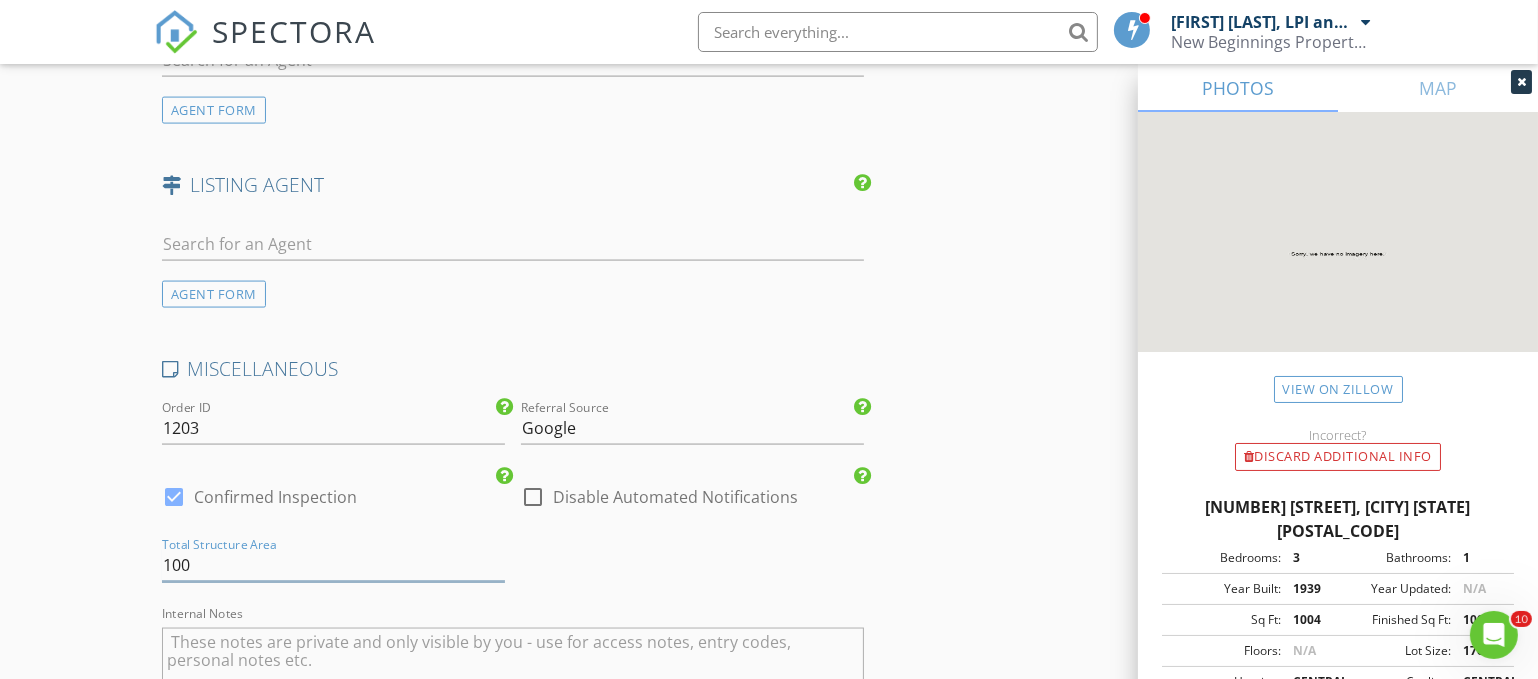 type on "4" 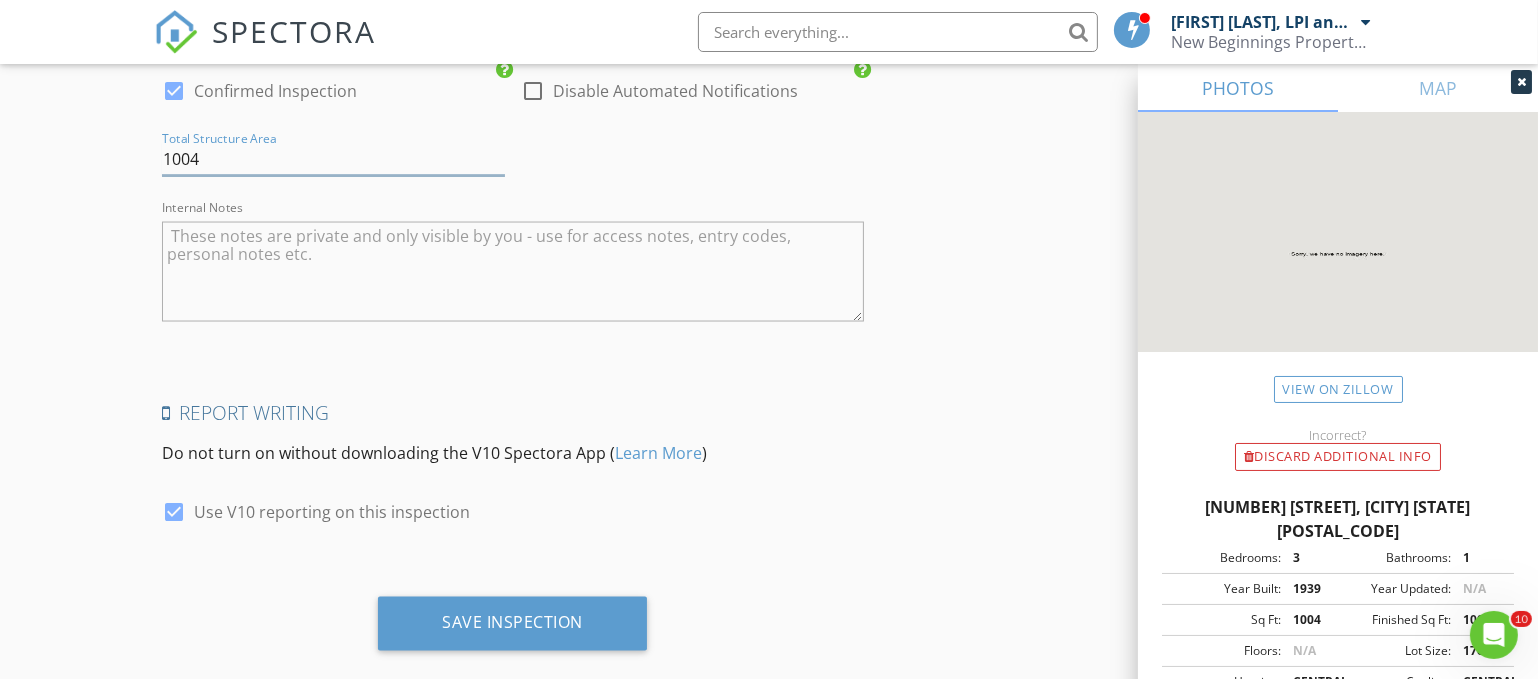 scroll, scrollTop: 3782, scrollLeft: 0, axis: vertical 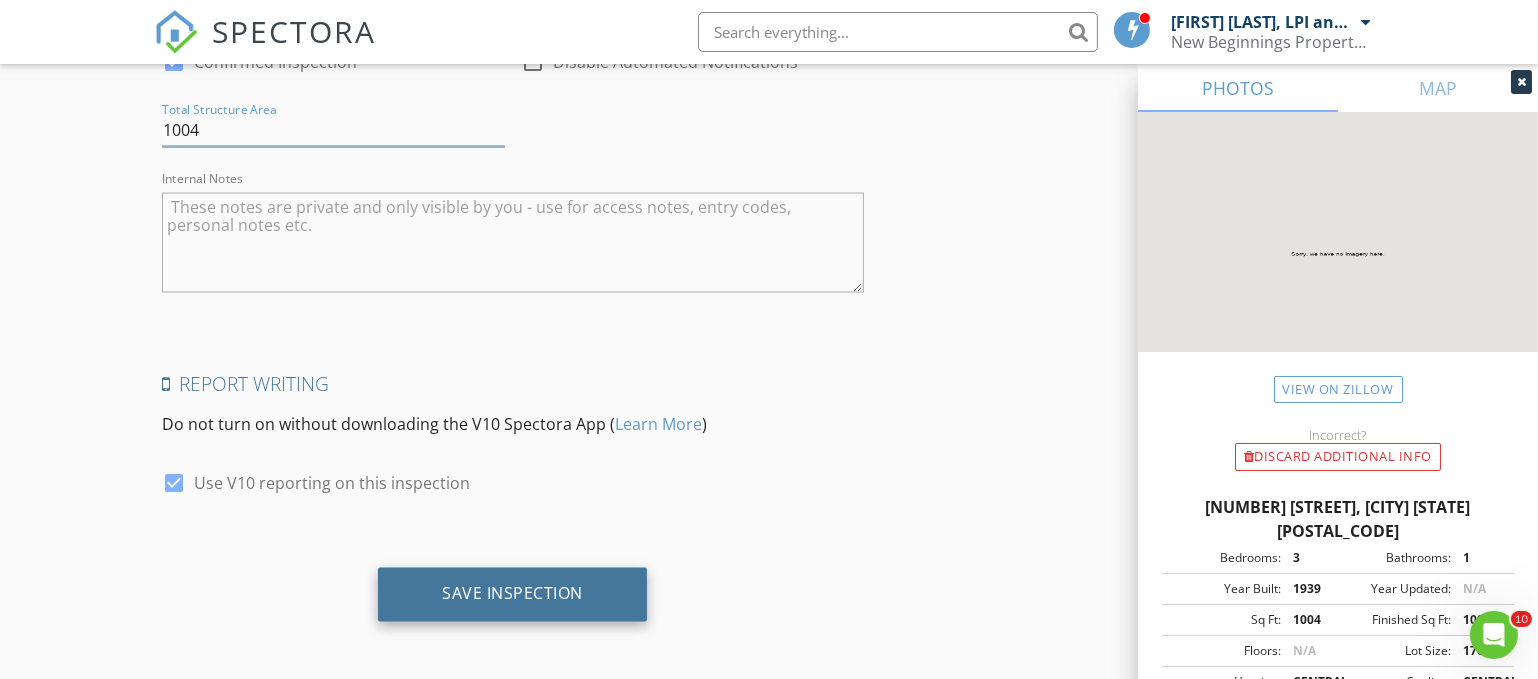type on "1004" 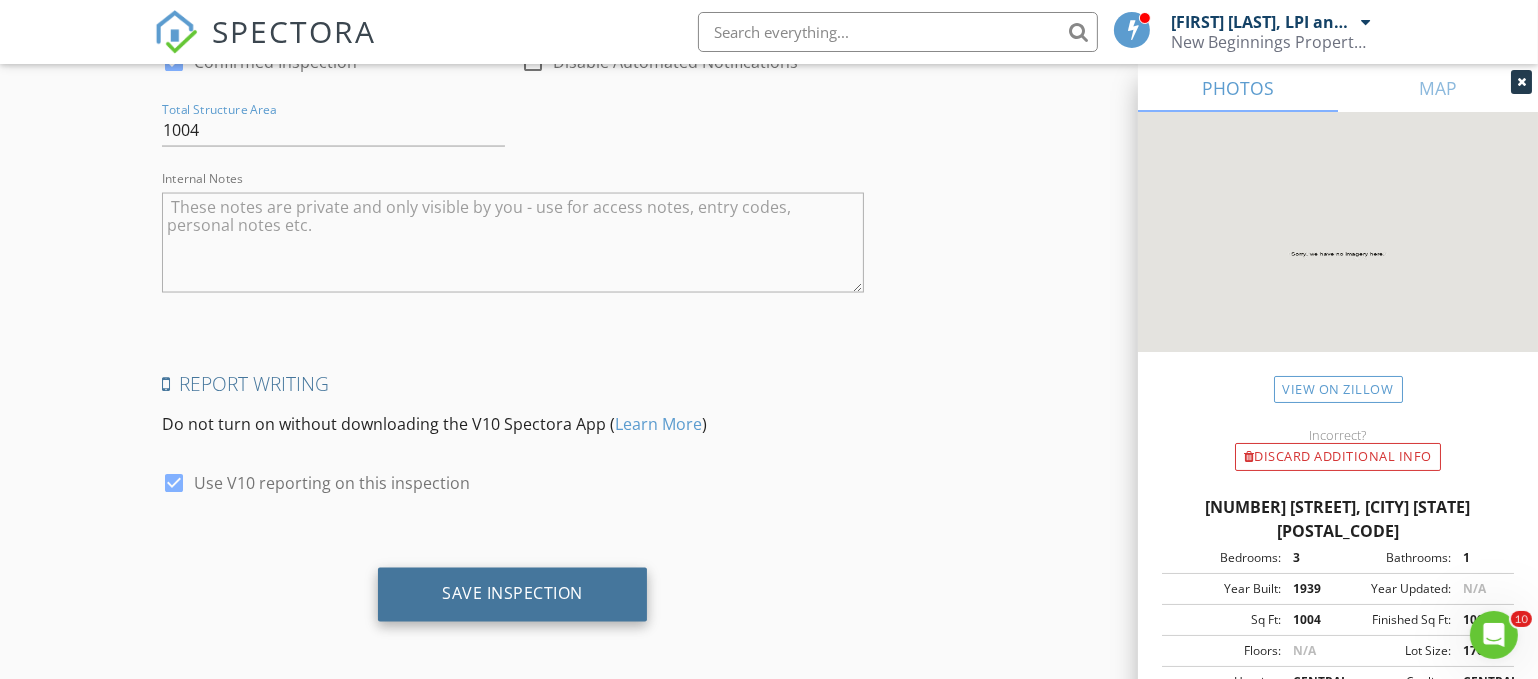 click on "Save Inspection" at bounding box center (512, 594) 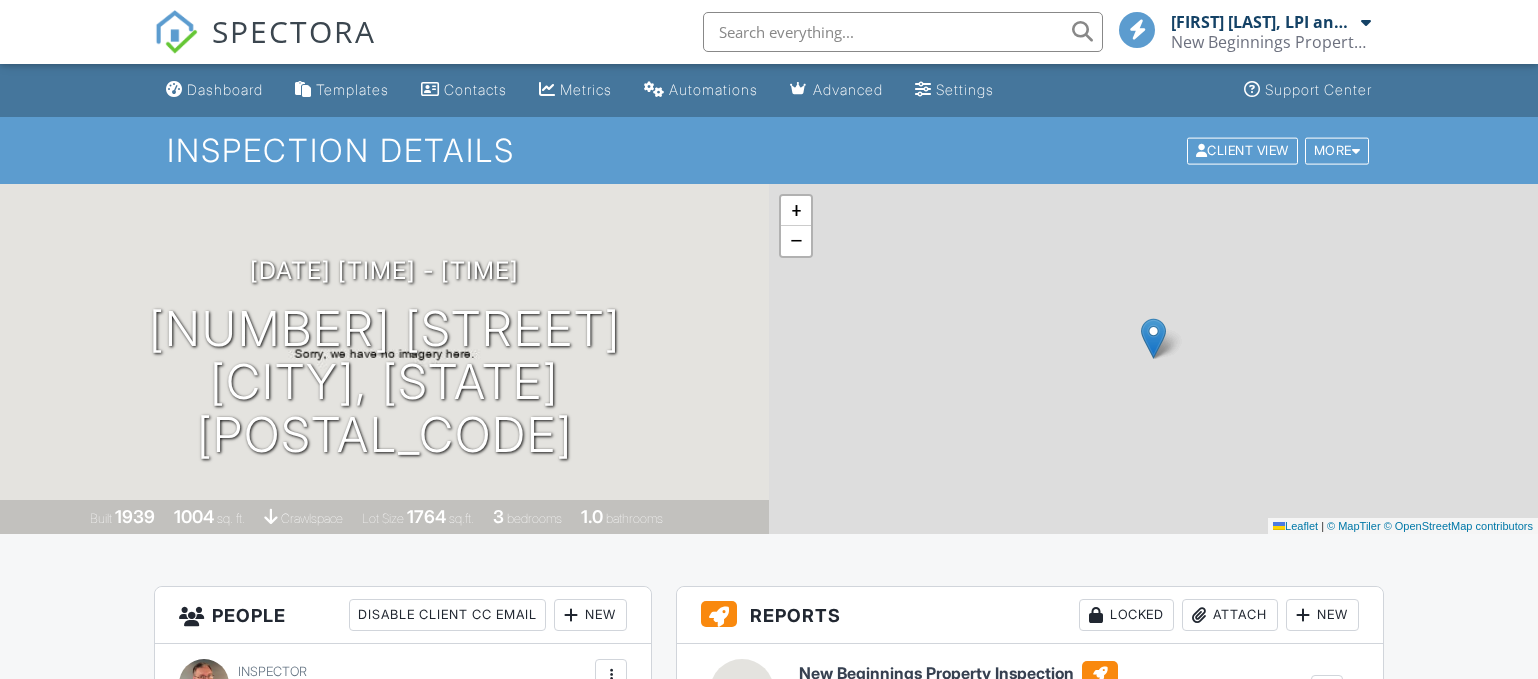 scroll, scrollTop: 0, scrollLeft: 0, axis: both 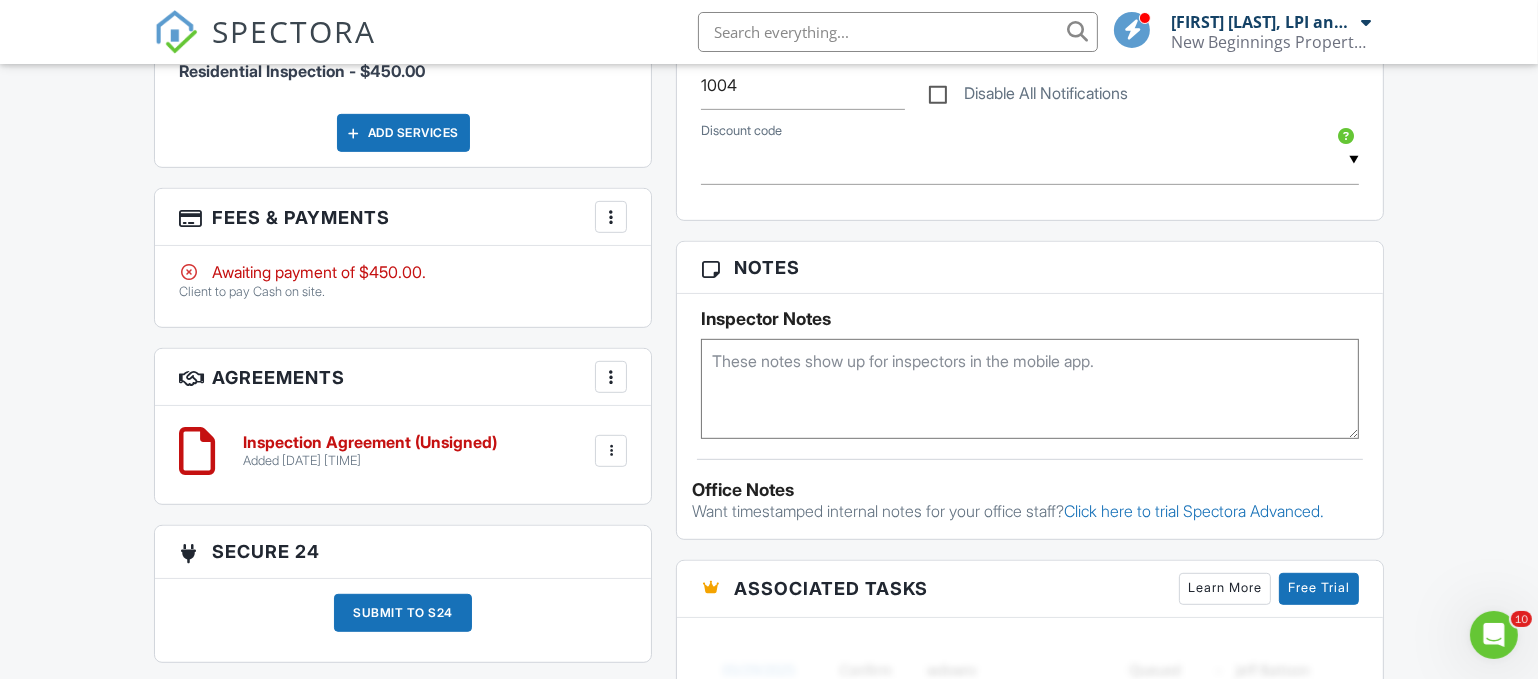click at bounding box center [1030, 389] 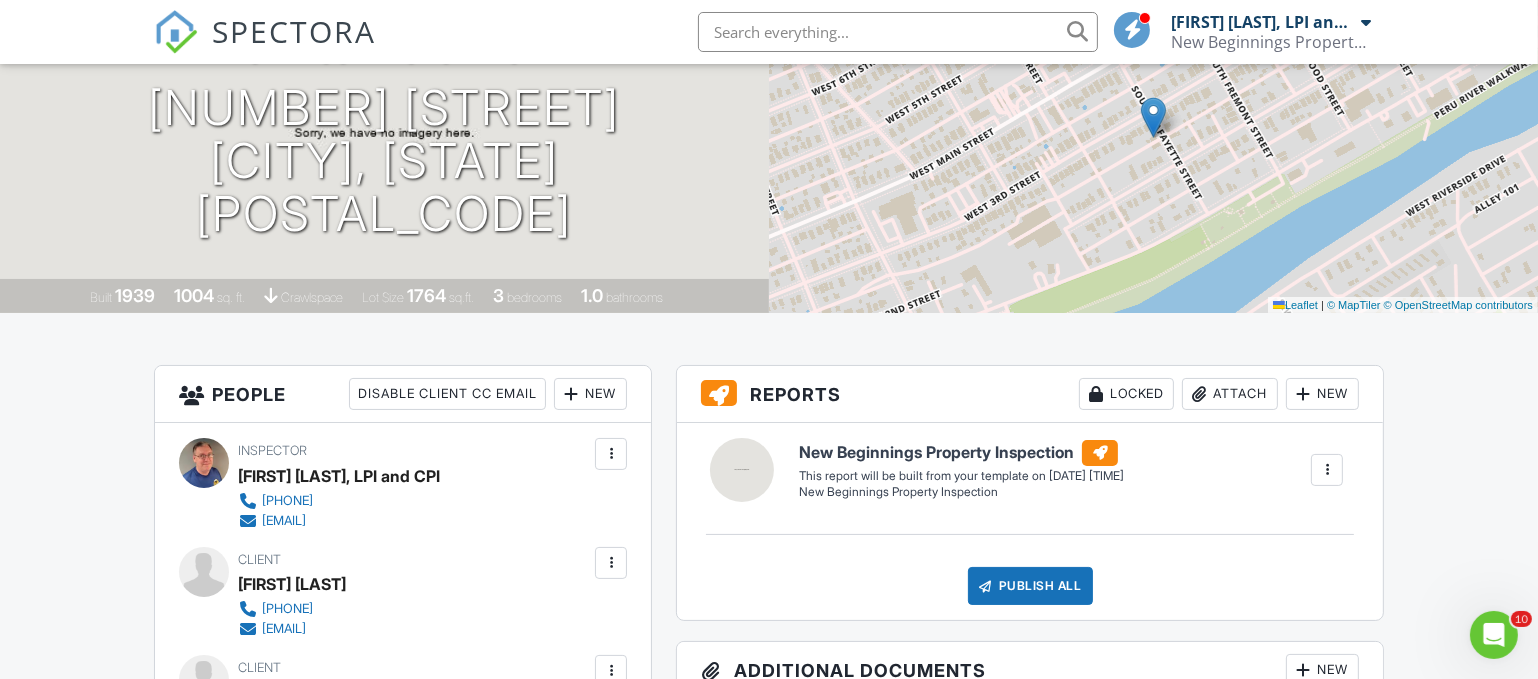 scroll, scrollTop: 0, scrollLeft: 0, axis: both 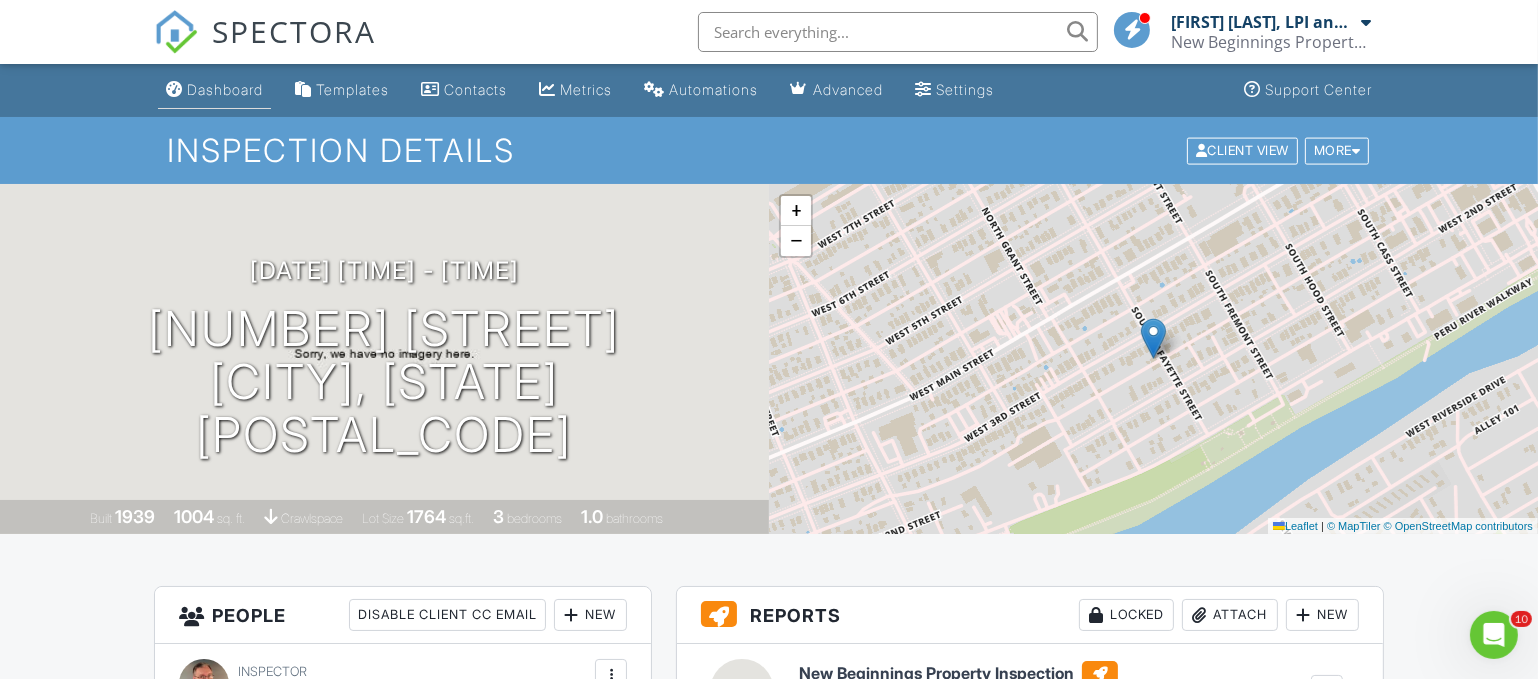 type on "Clients are the tenant who will be granting access to the home." 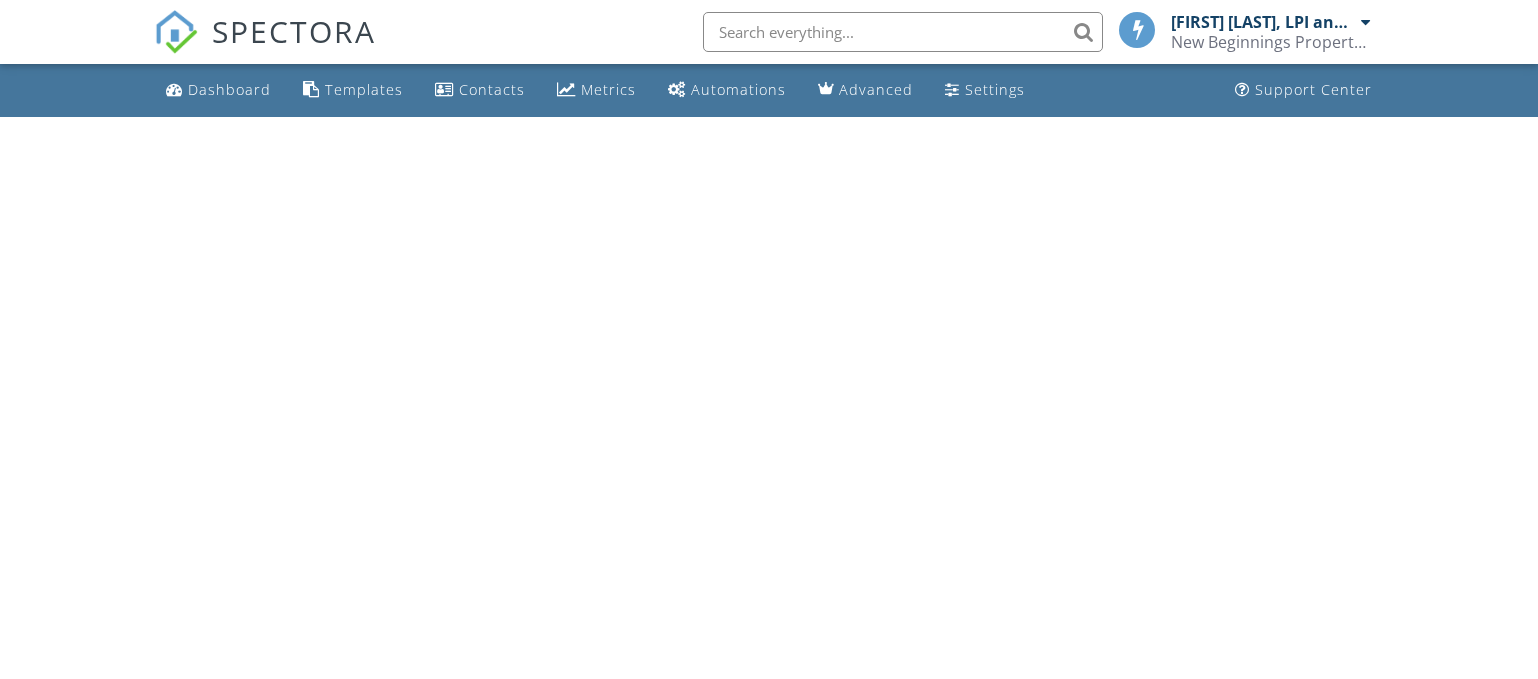 scroll, scrollTop: 0, scrollLeft: 0, axis: both 